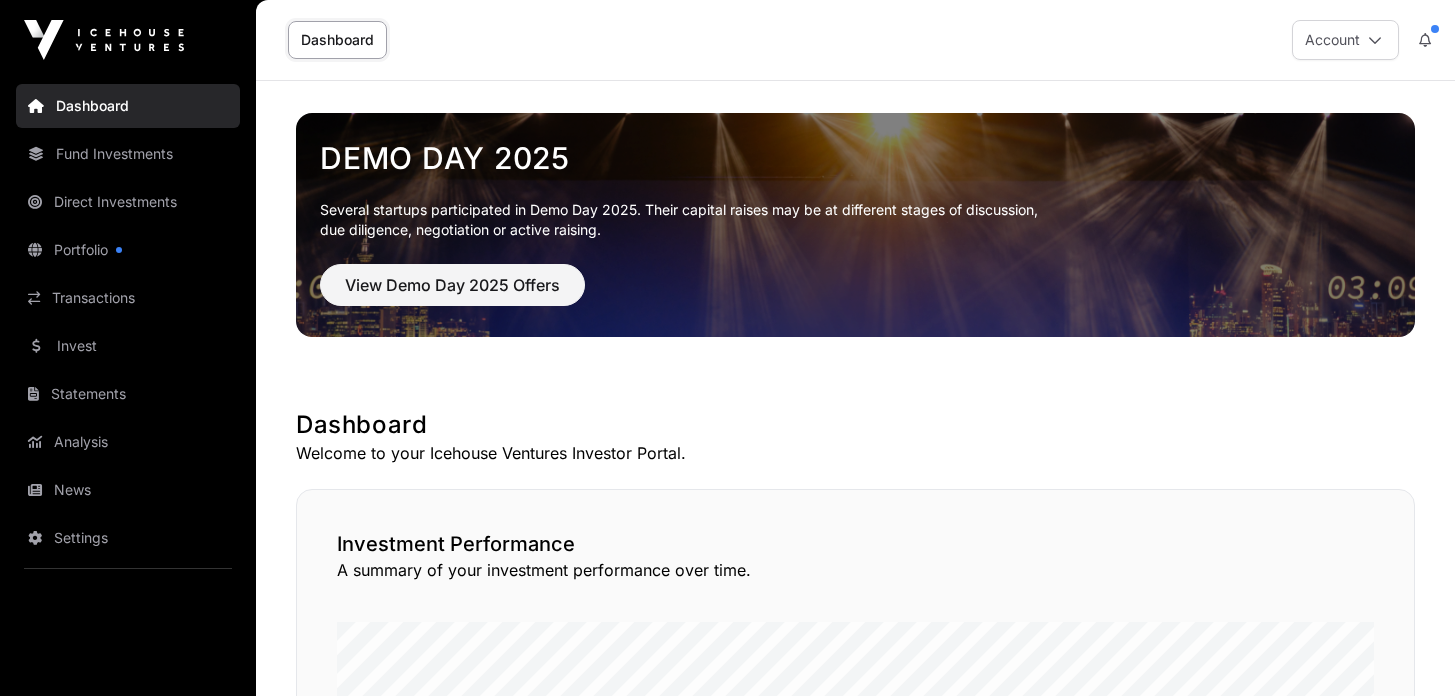scroll, scrollTop: 0, scrollLeft: 0, axis: both 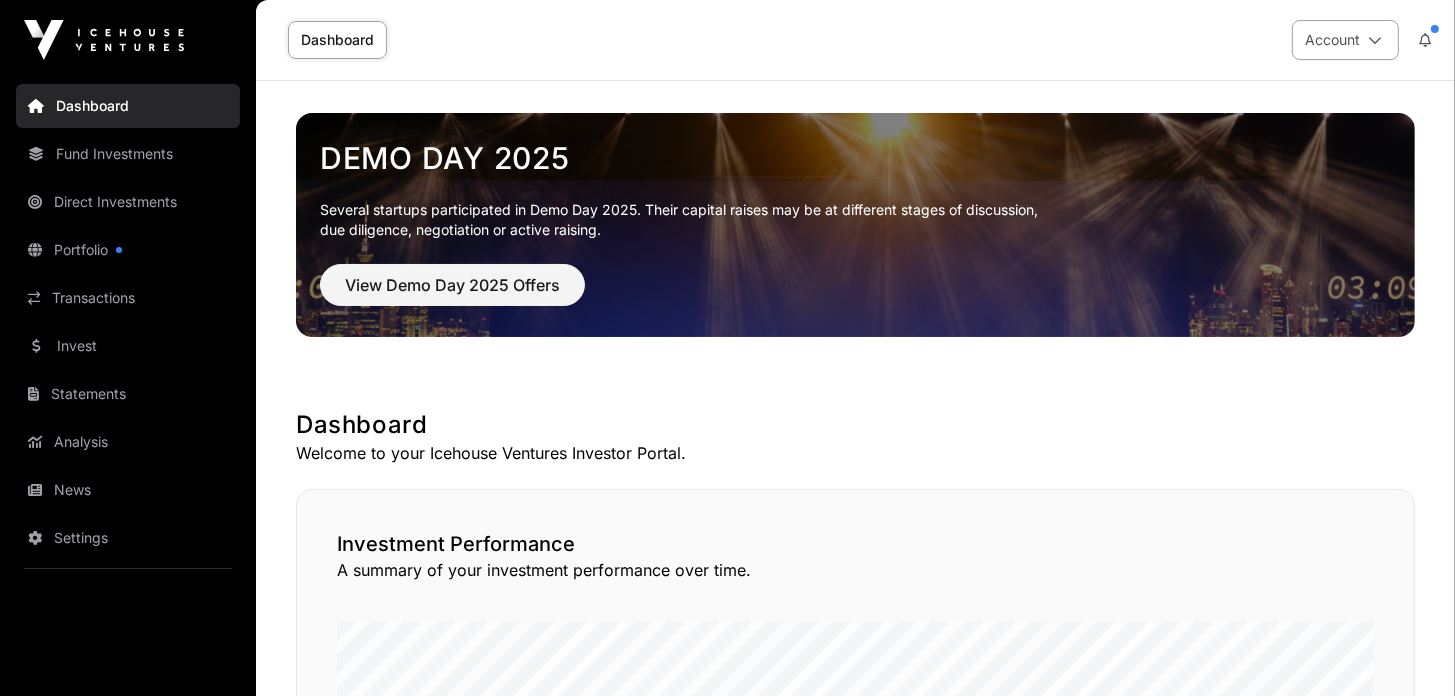 click on "Account" 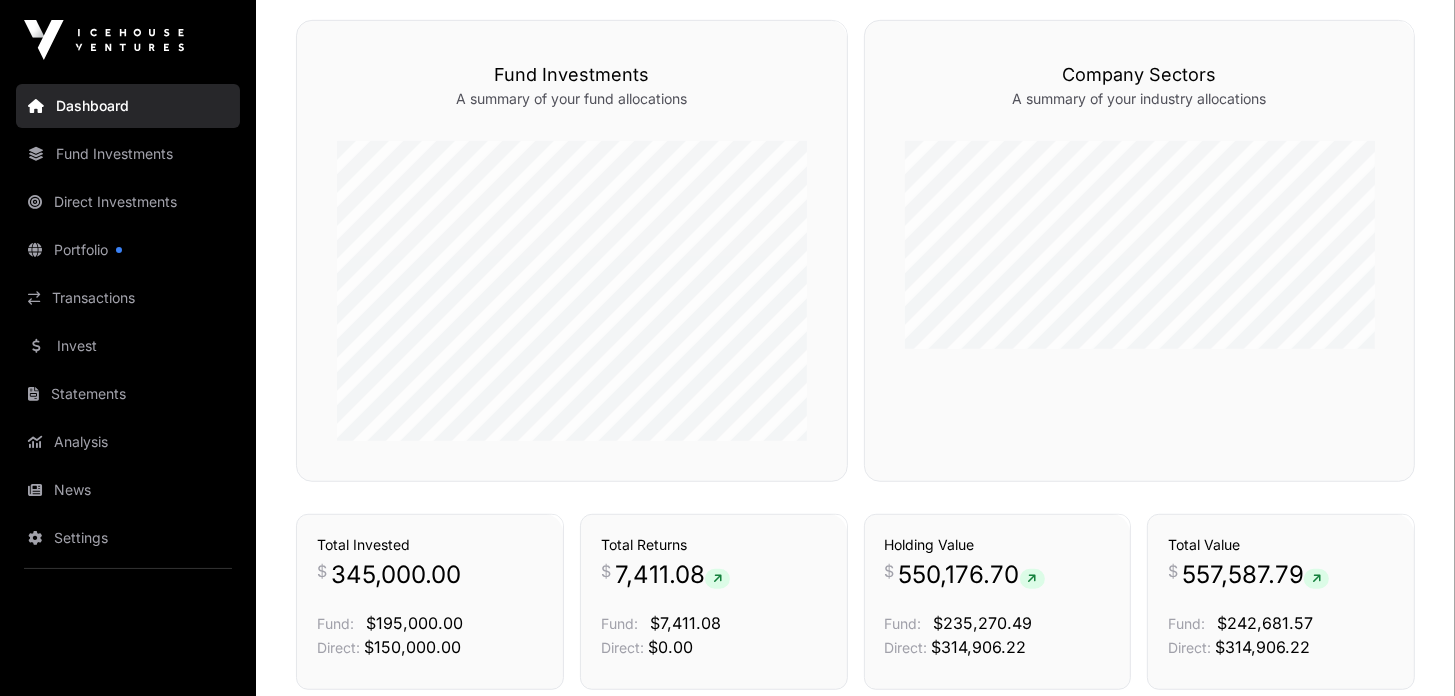 scroll, scrollTop: 997, scrollLeft: 0, axis: vertical 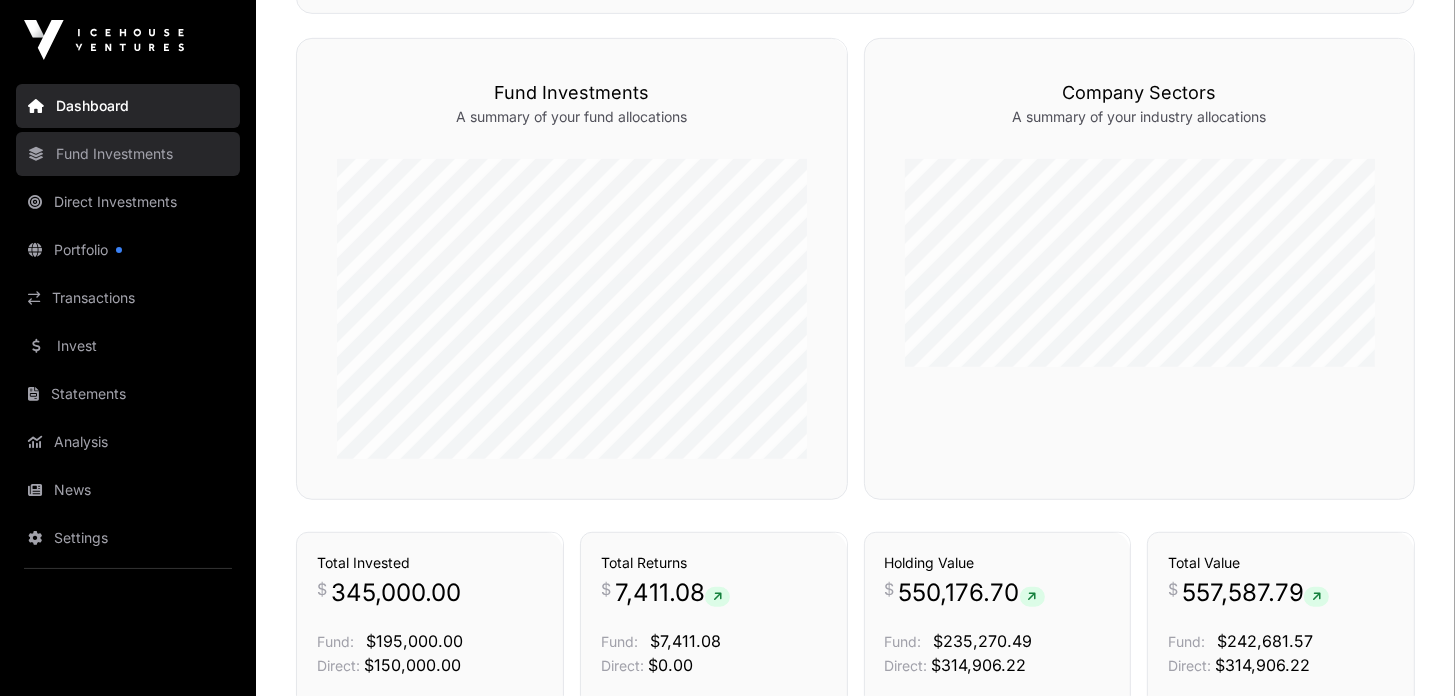 click on "Fund Investments" 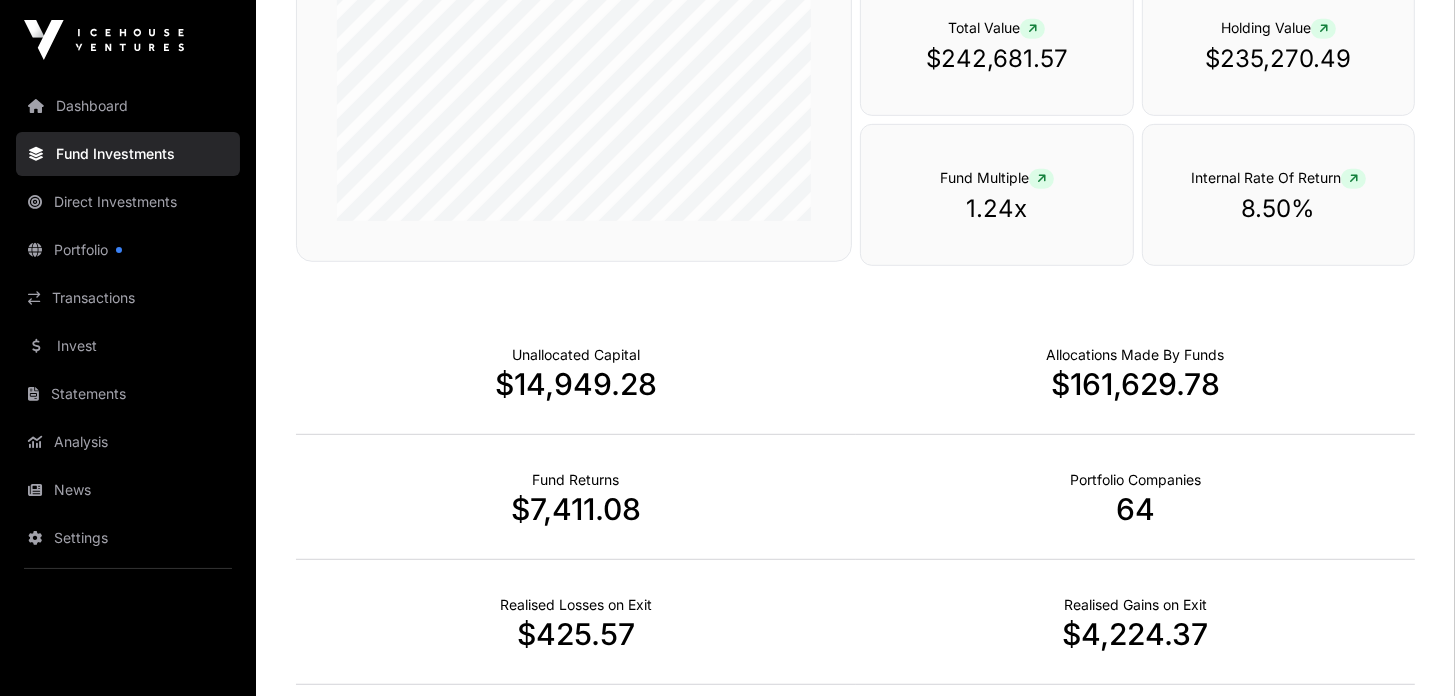 scroll, scrollTop: 0, scrollLeft: 0, axis: both 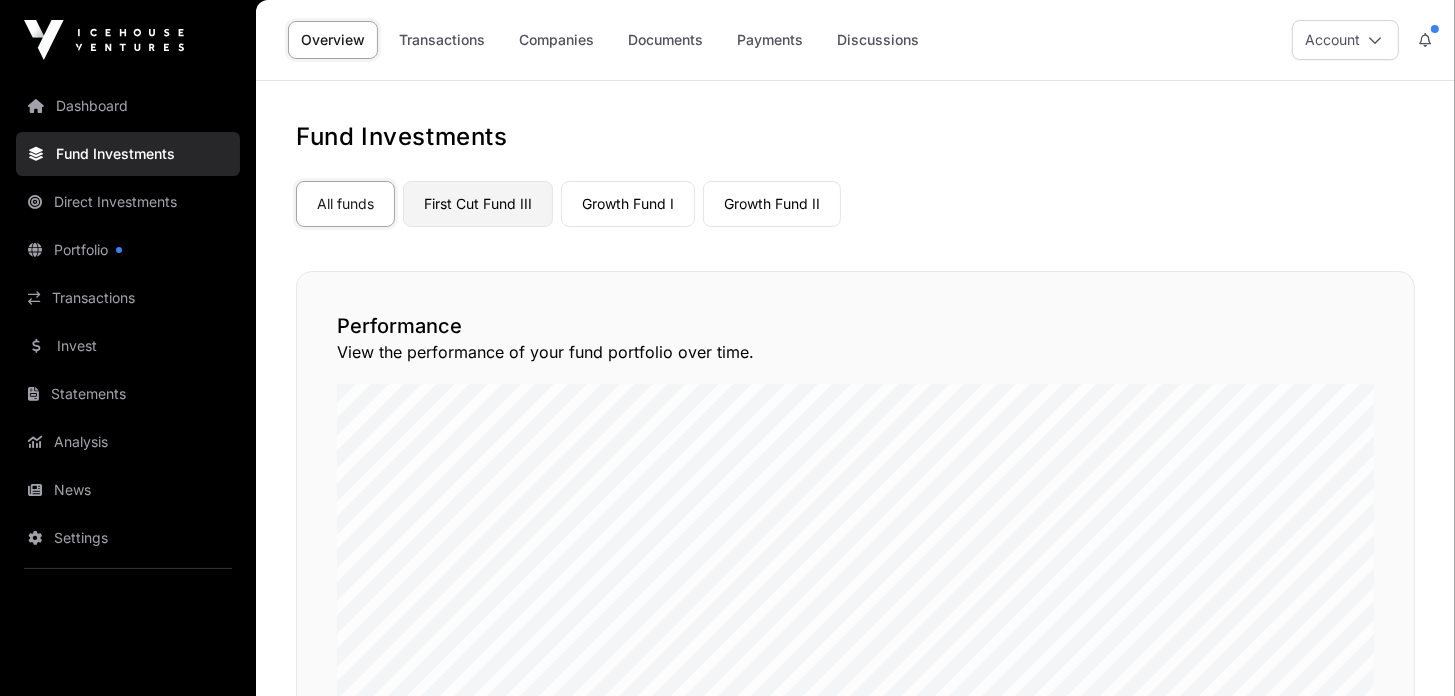 click on "First Cut Fund III" 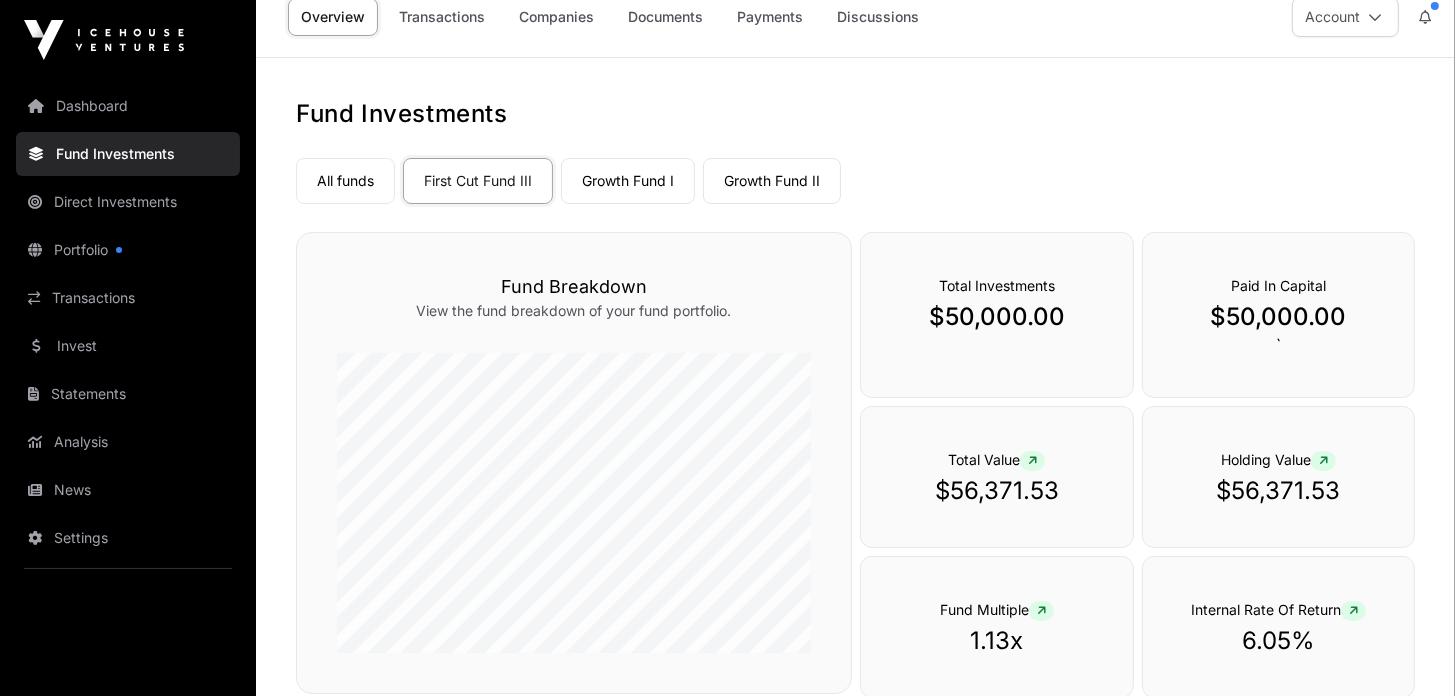 scroll, scrollTop: 0, scrollLeft: 0, axis: both 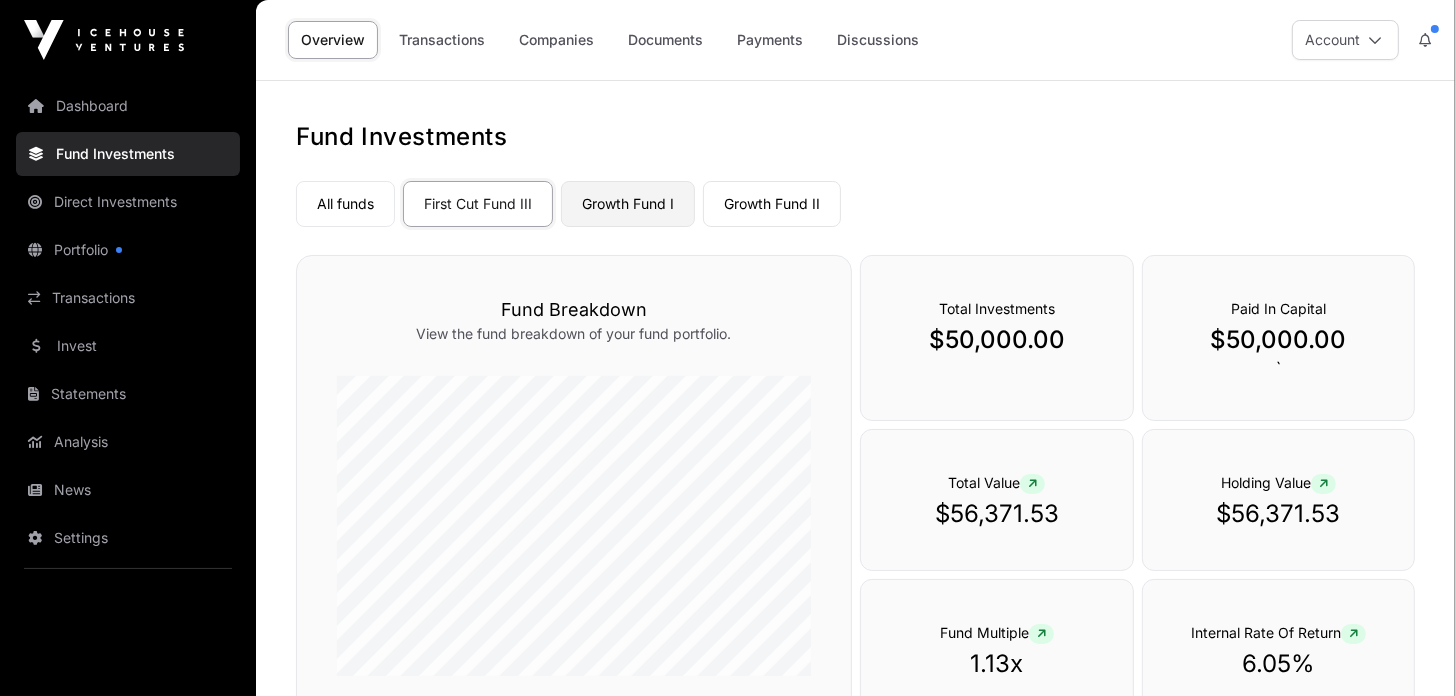 click on "Growth Fund I" 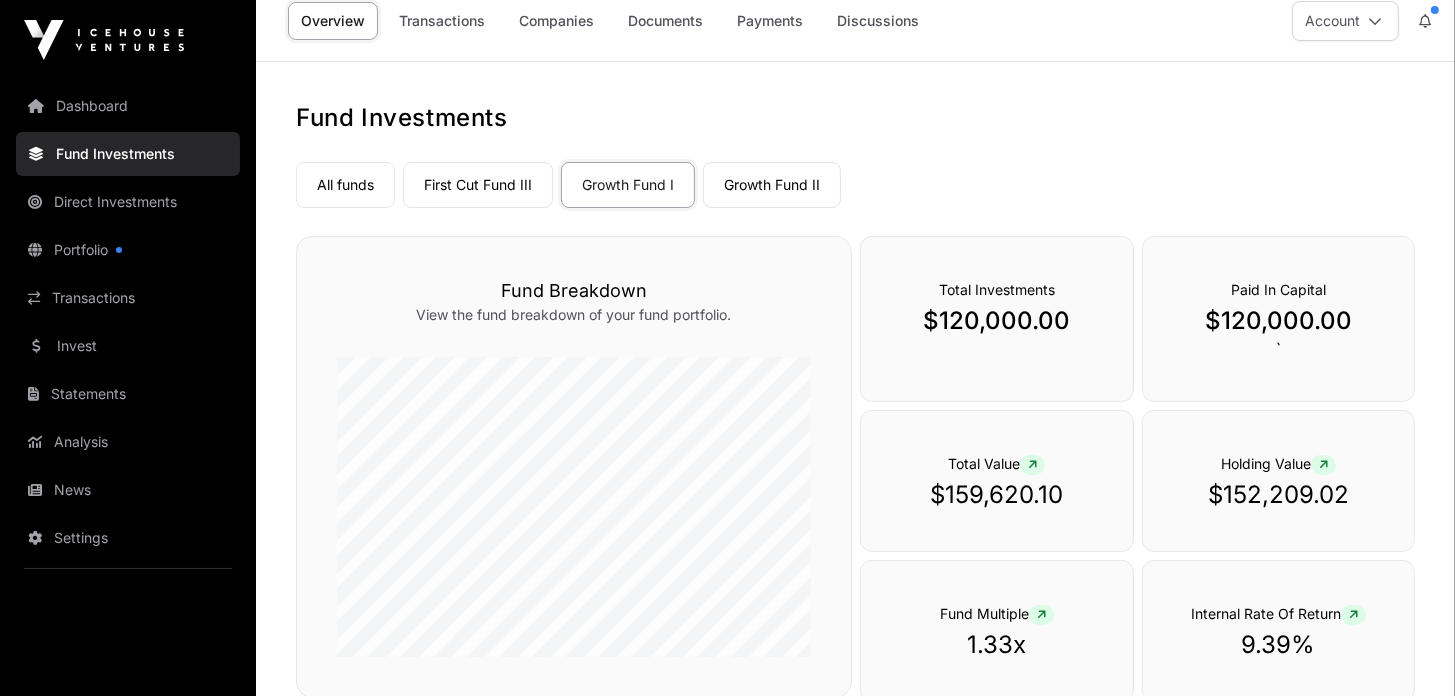 scroll, scrollTop: 0, scrollLeft: 0, axis: both 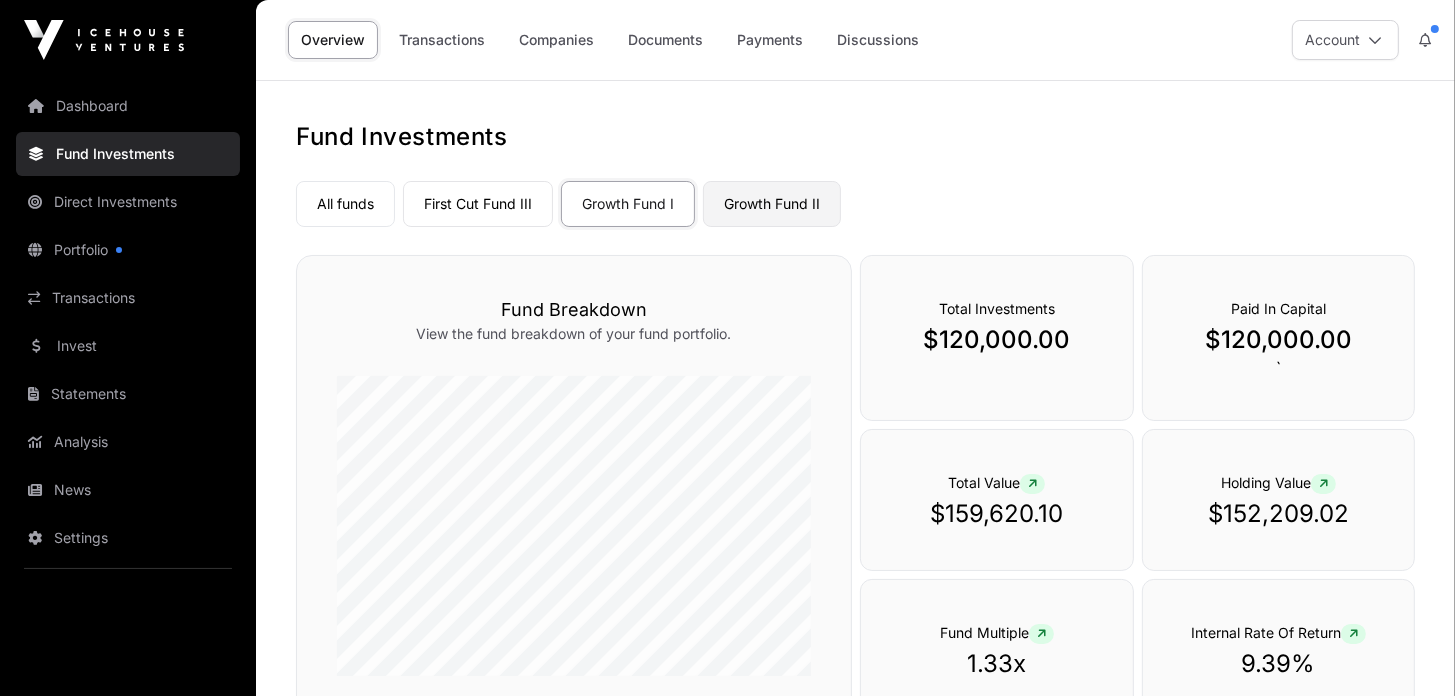 click on "Growth Fund II" 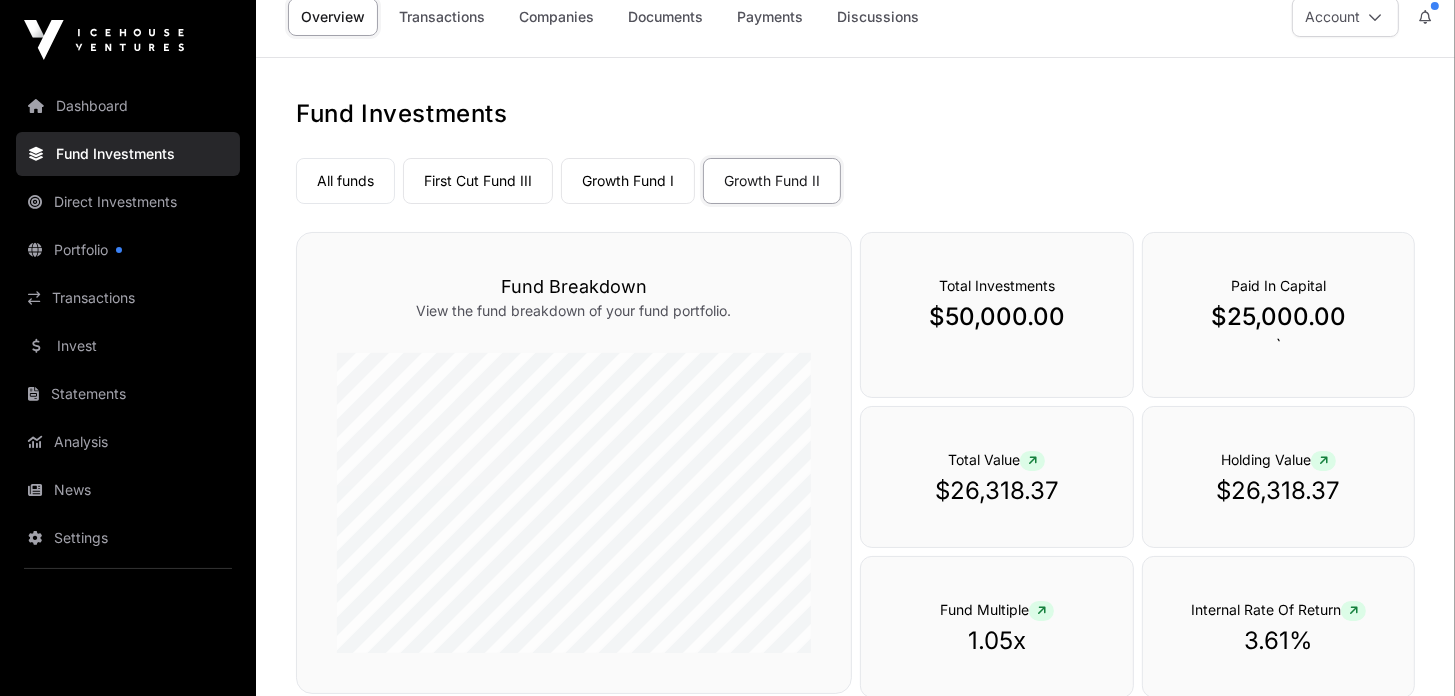 scroll, scrollTop: 0, scrollLeft: 0, axis: both 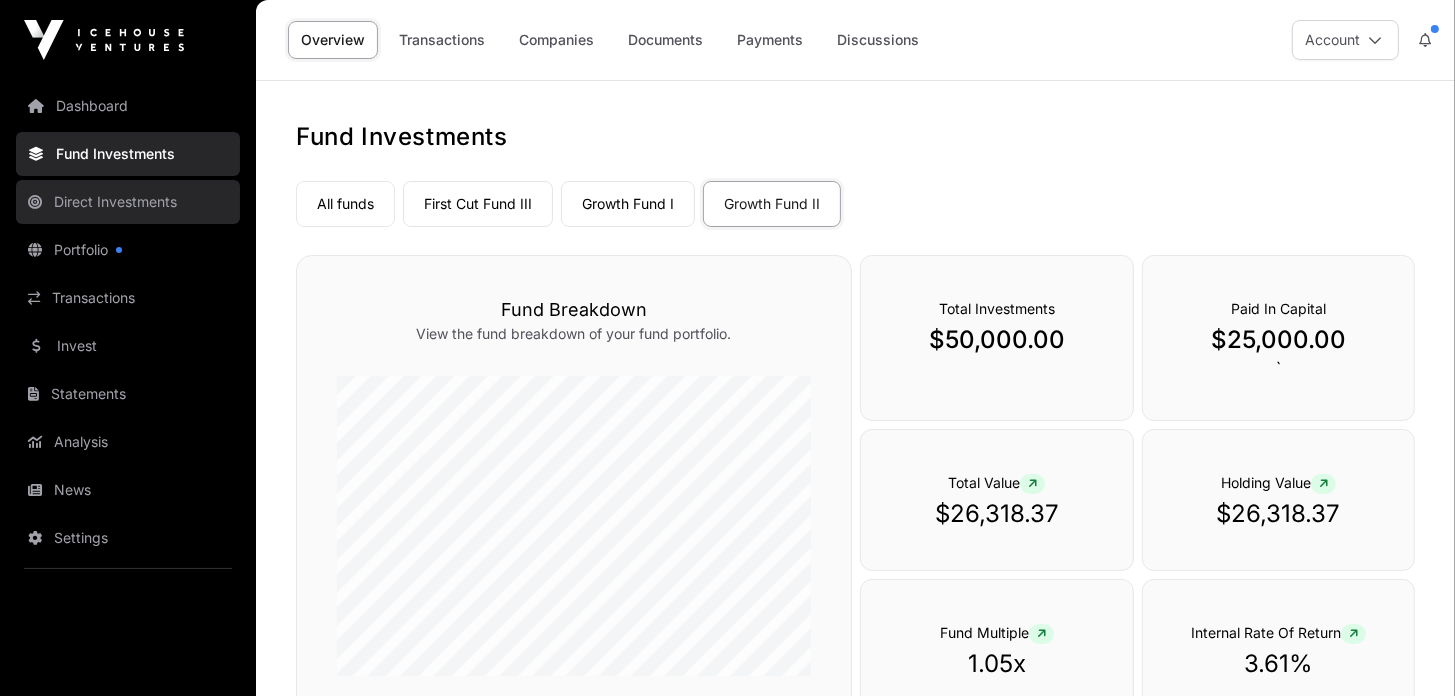 click on "Direct Investments" 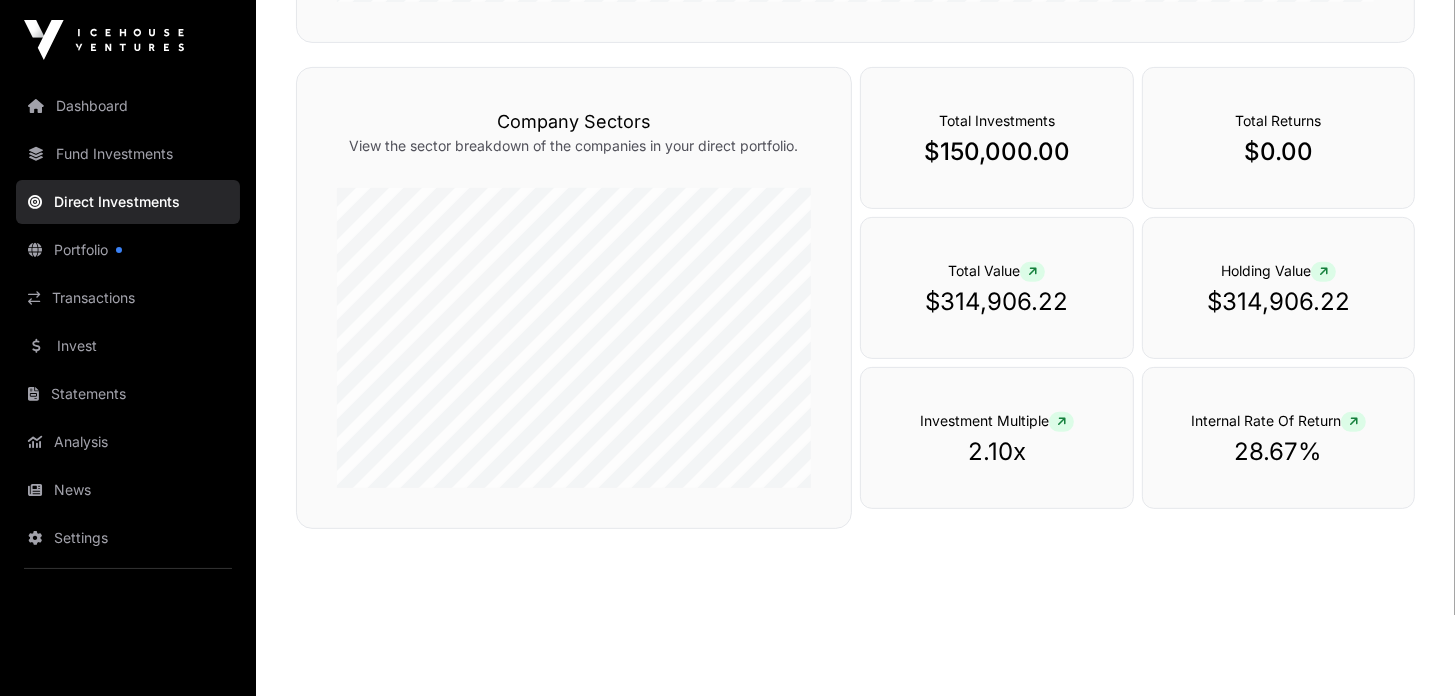 scroll, scrollTop: 664, scrollLeft: 0, axis: vertical 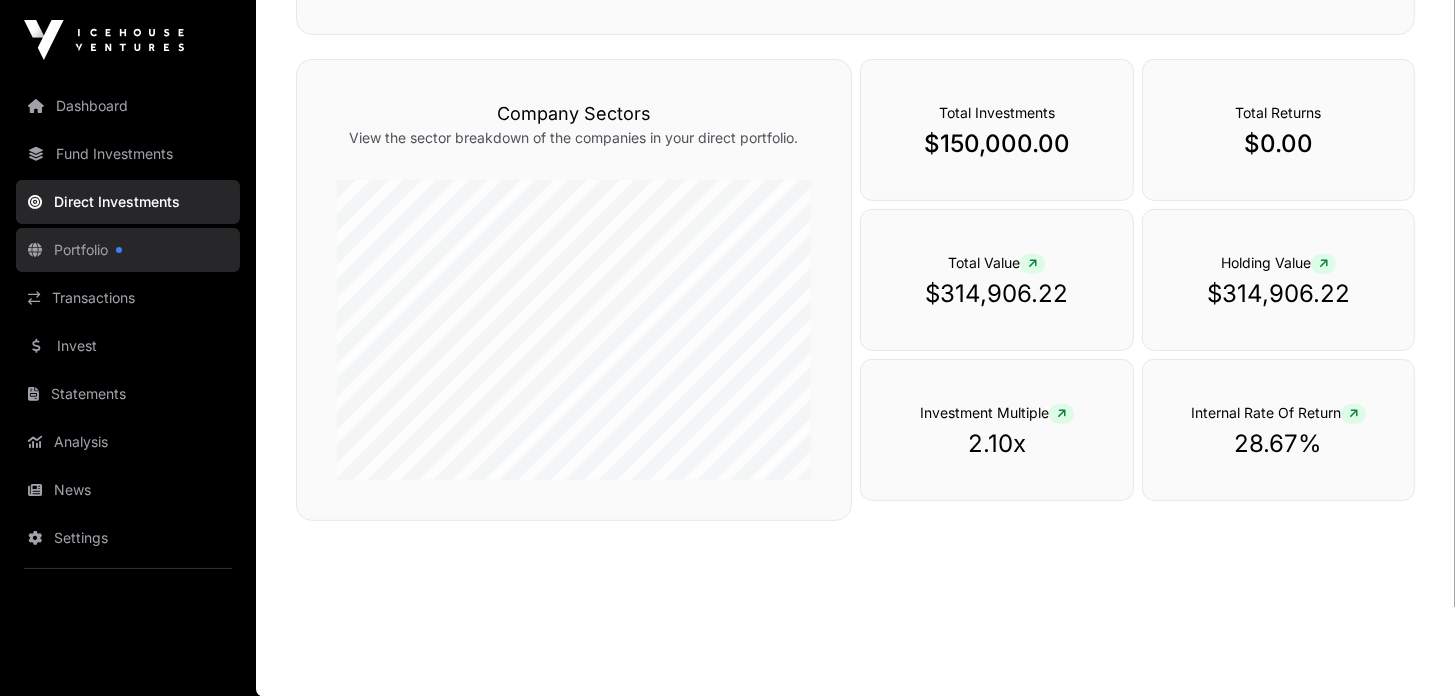 click on "Portfolio" 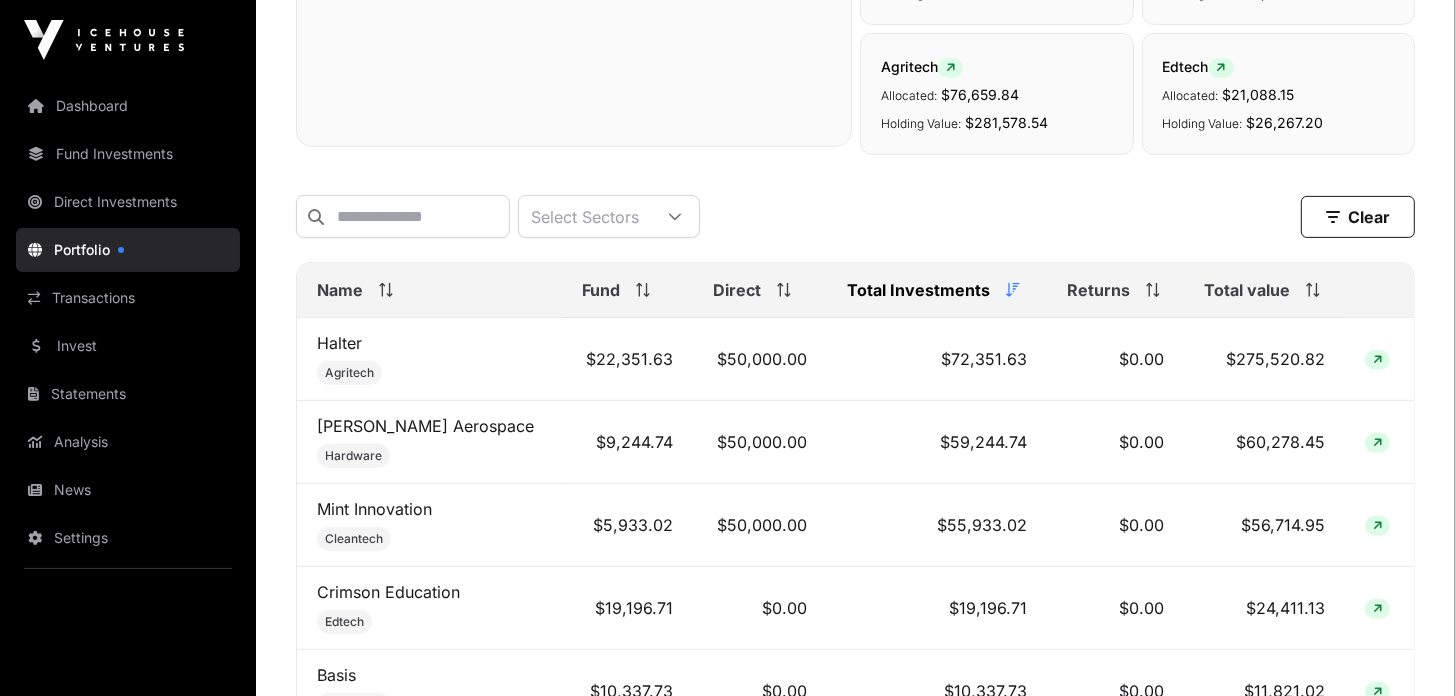 scroll, scrollTop: 0, scrollLeft: 0, axis: both 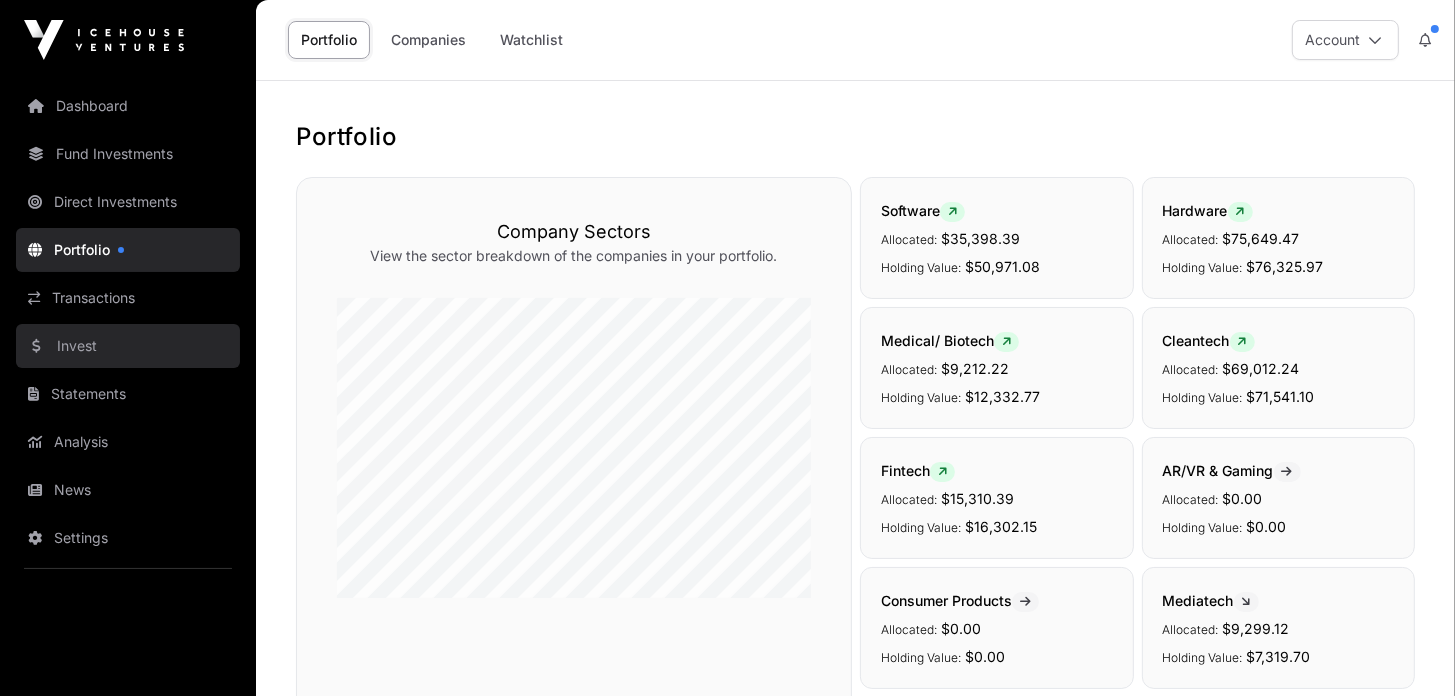 click on "Invest" 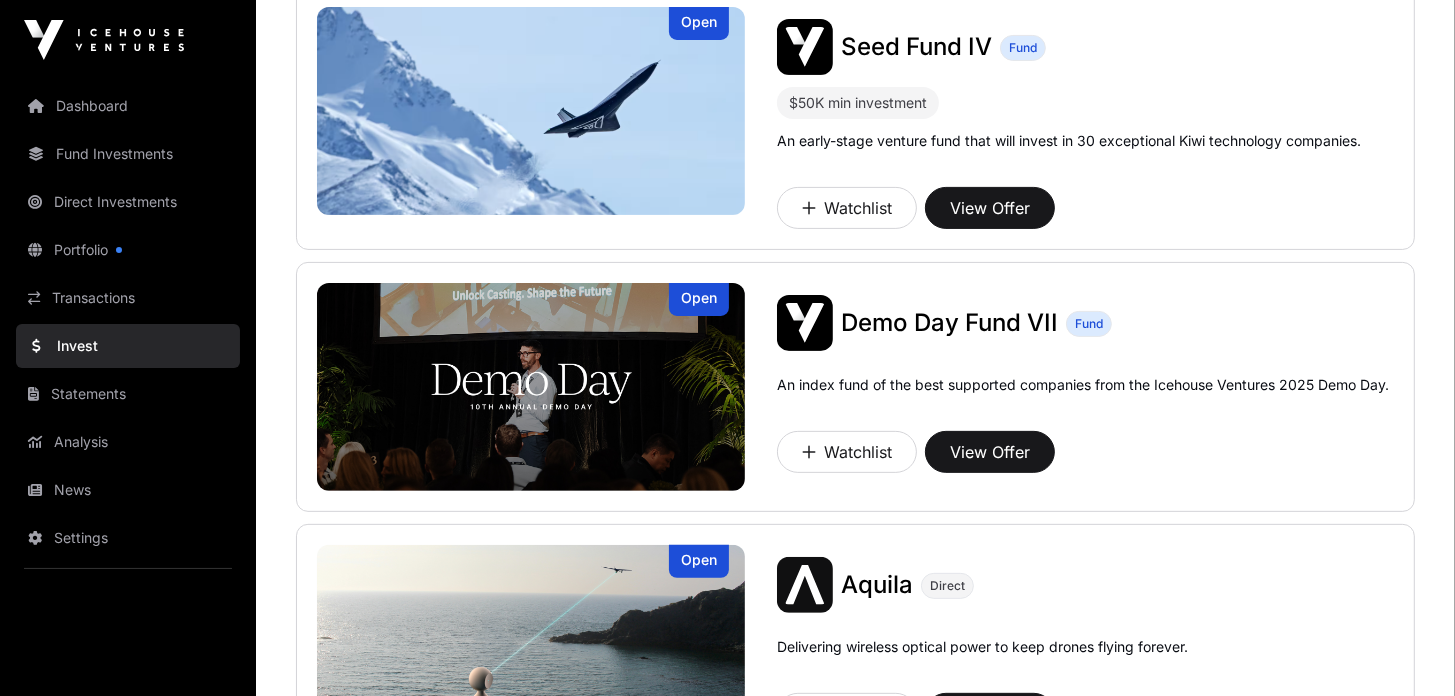 scroll, scrollTop: 0, scrollLeft: 0, axis: both 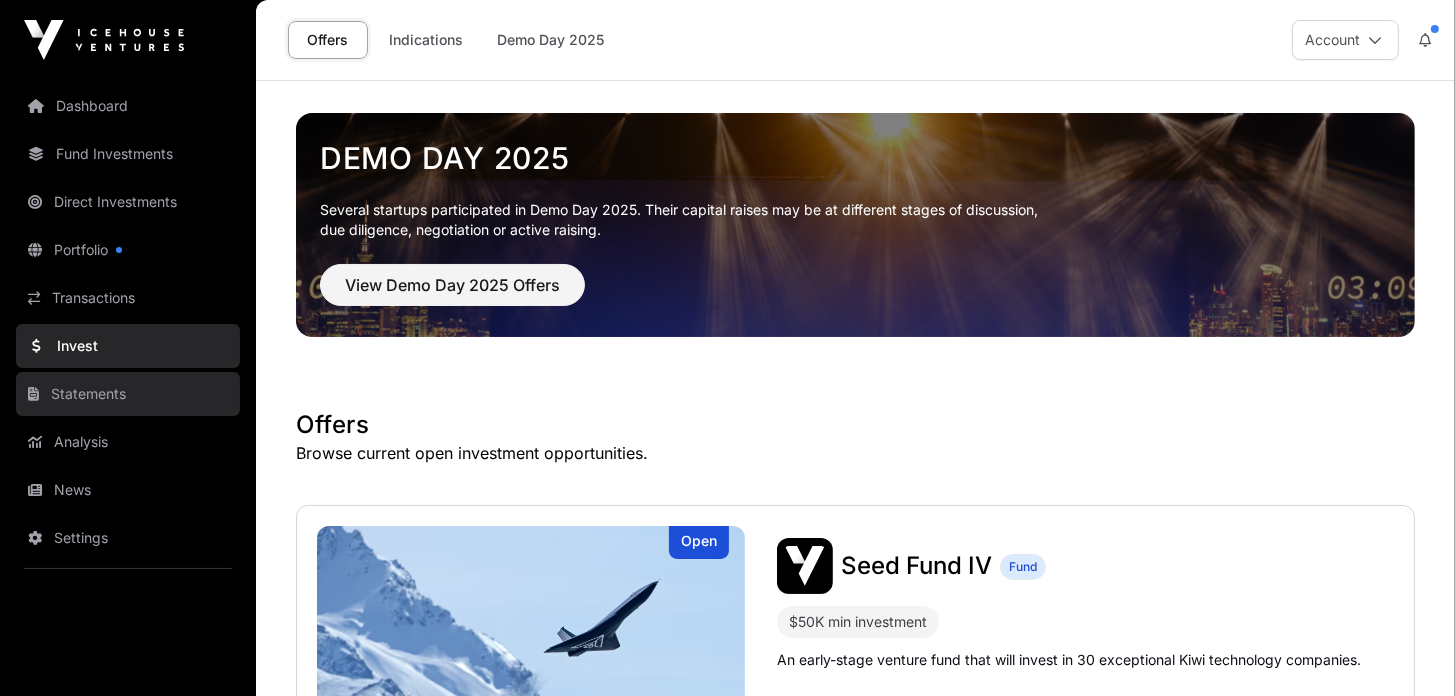 click on "Statements" 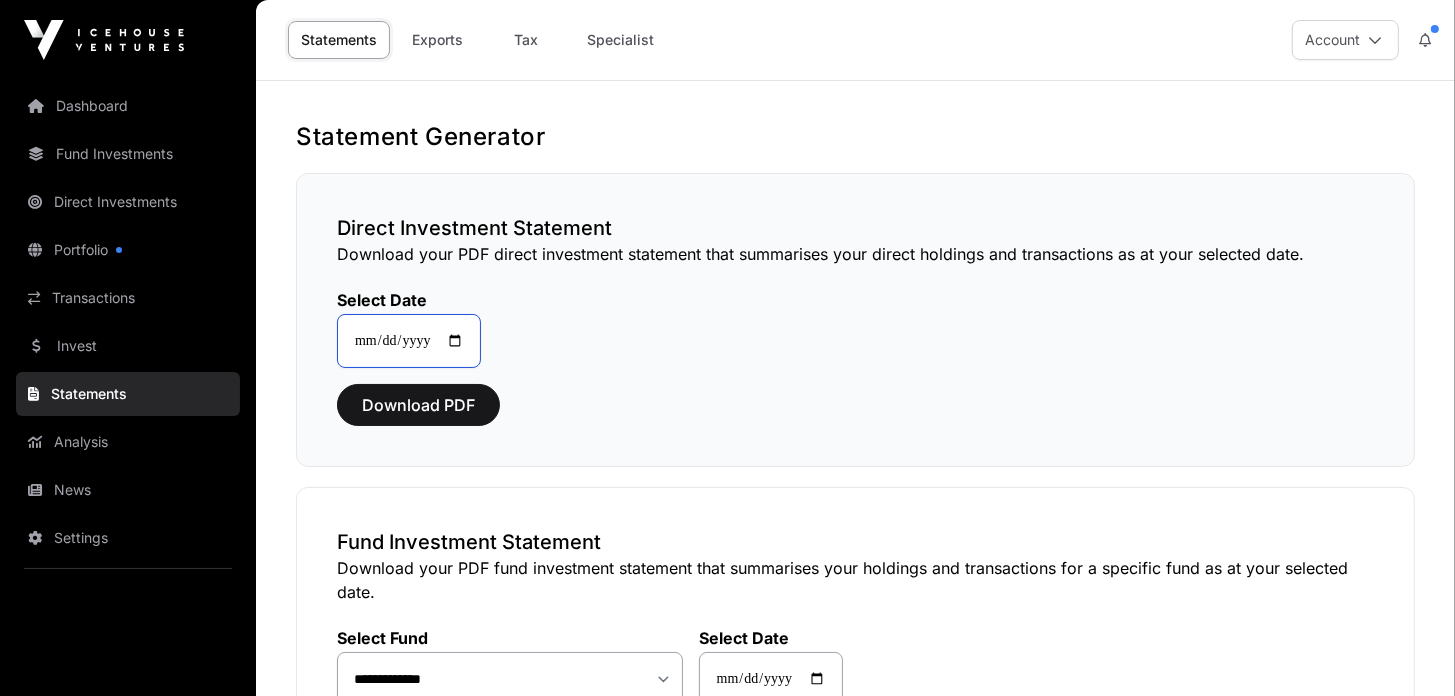click on "**********" 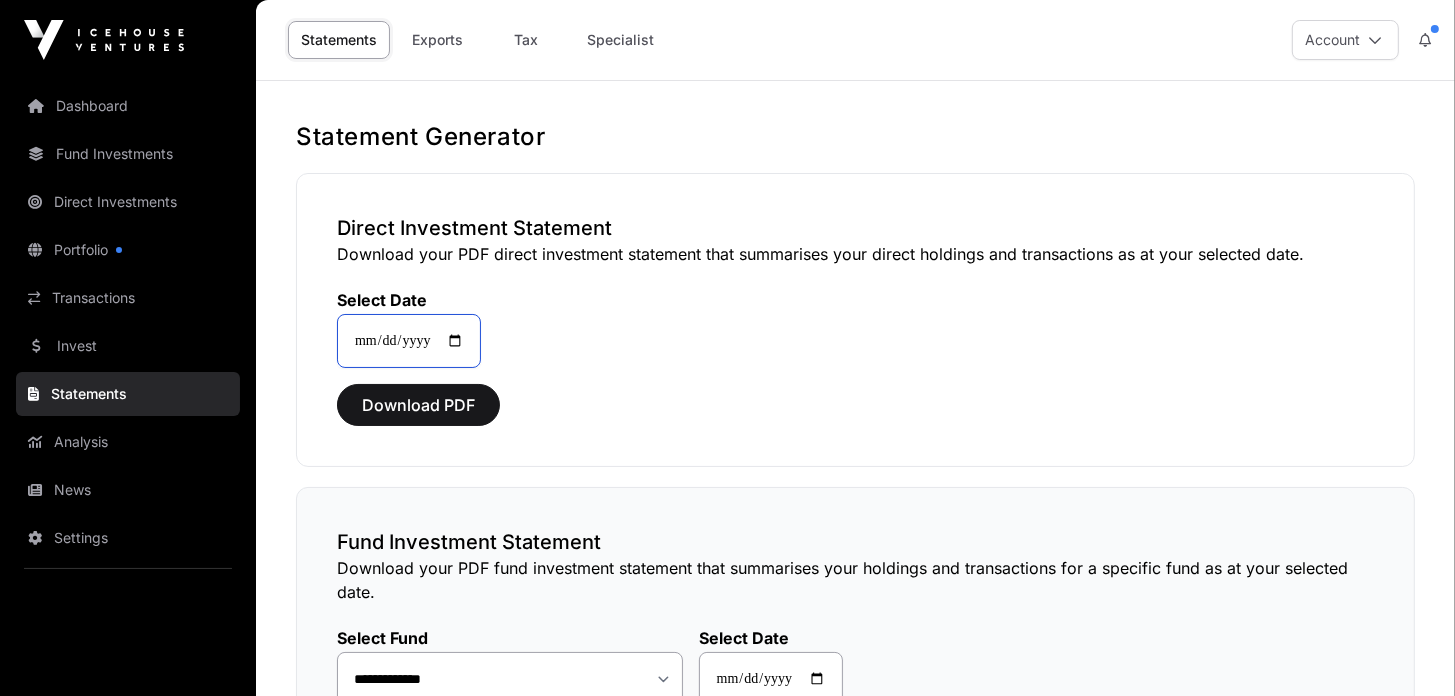 type on "**********" 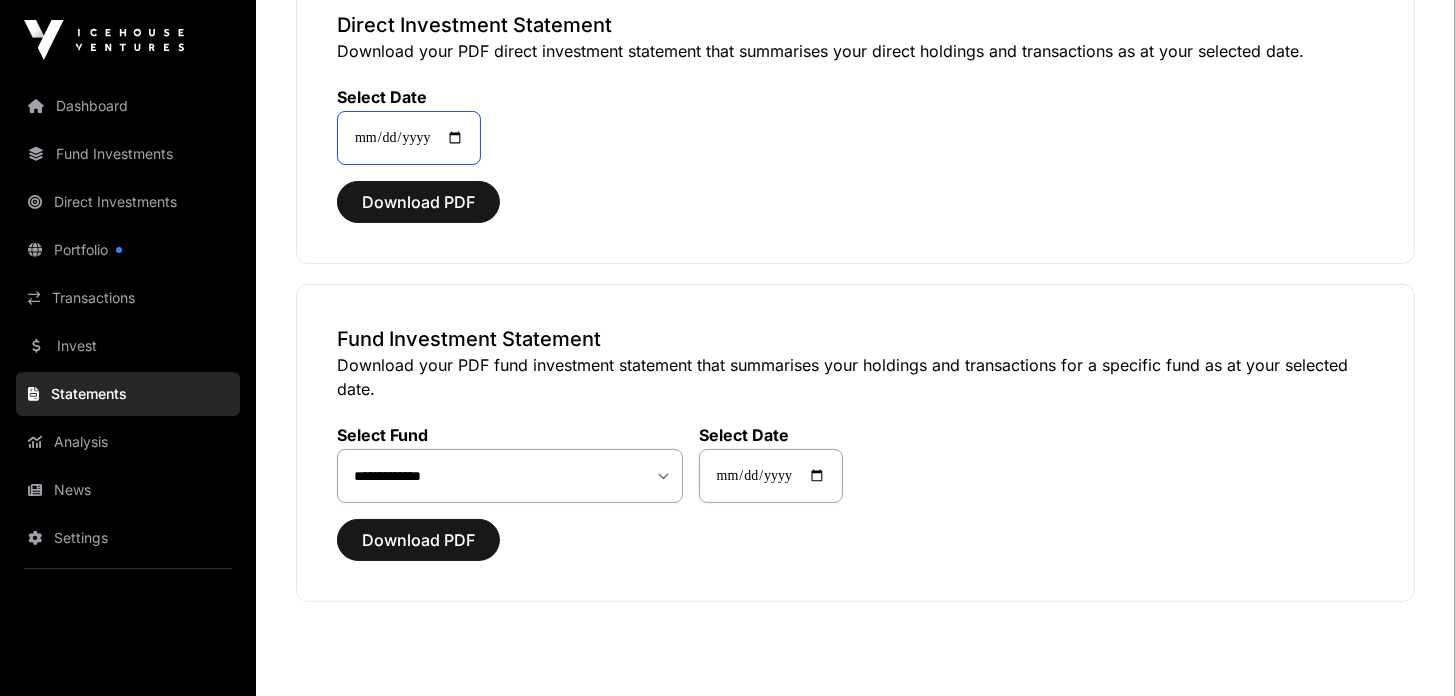 scroll, scrollTop: 211, scrollLeft: 0, axis: vertical 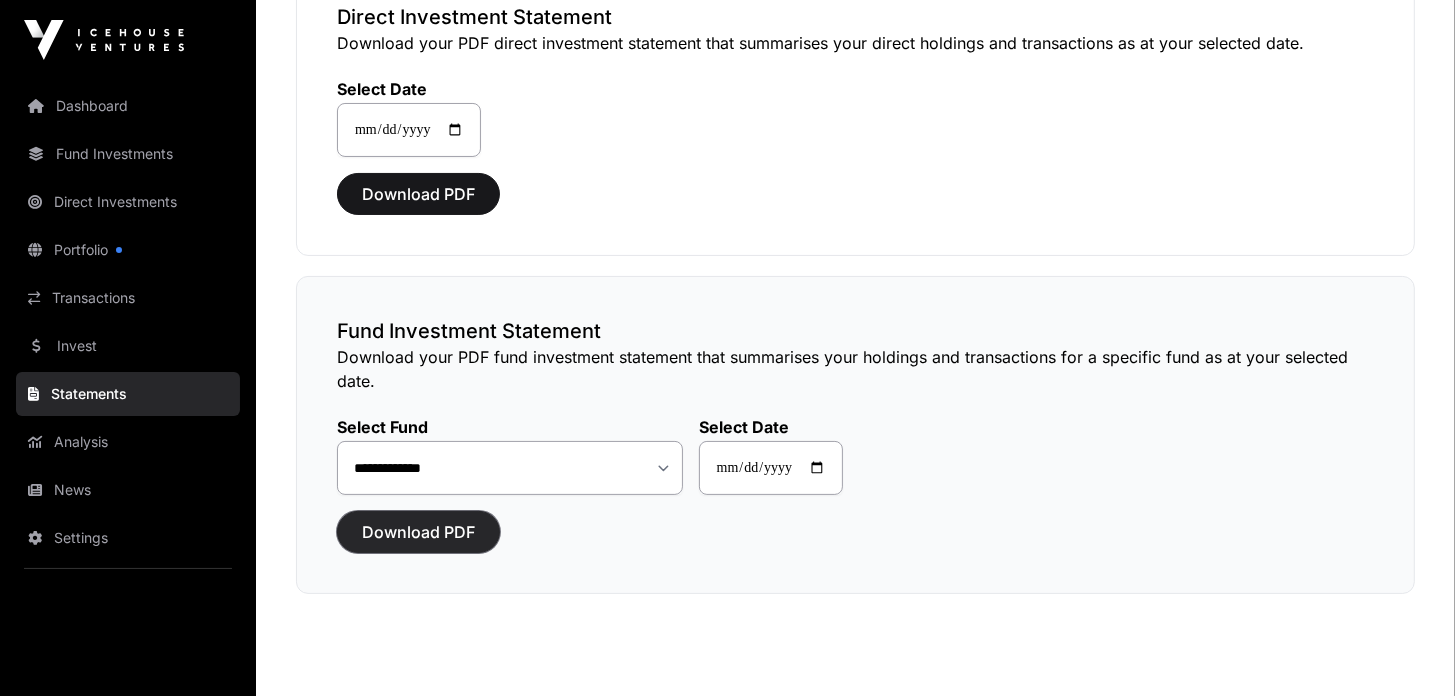 click on "Download PDF" 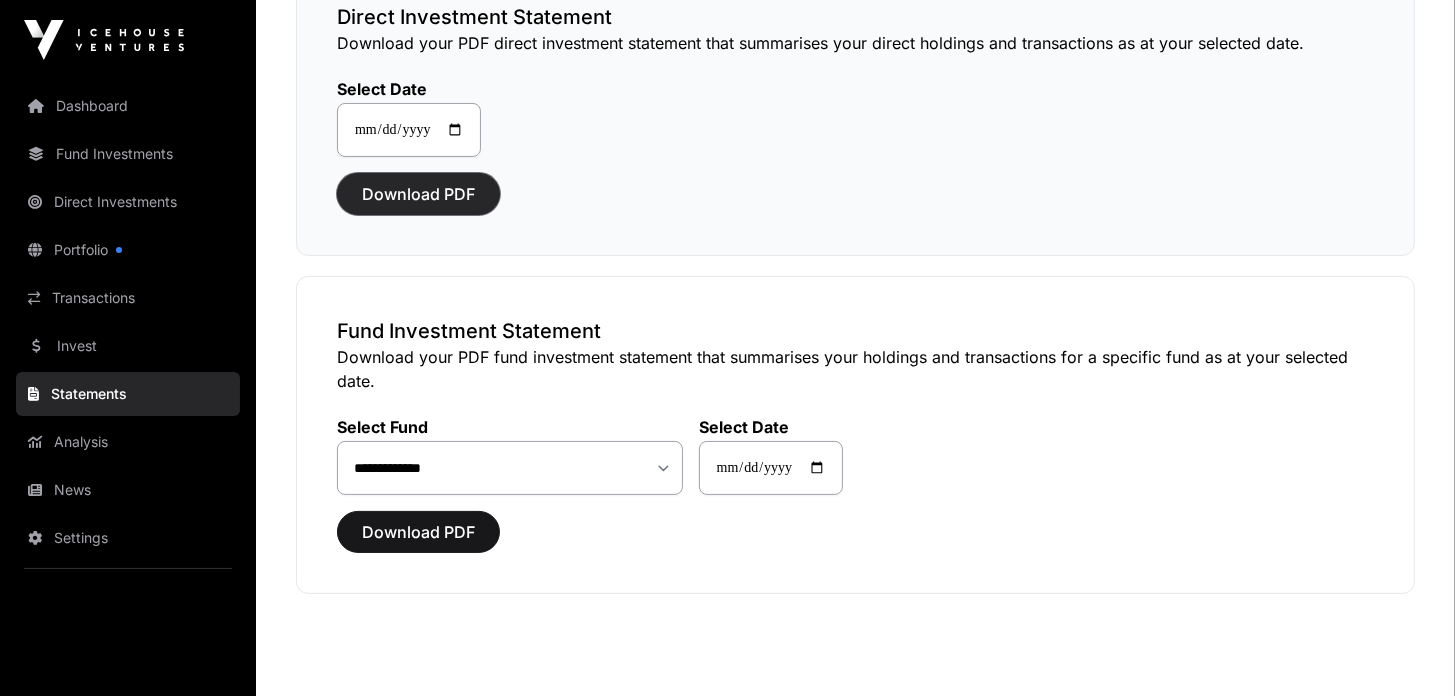click on "Download PDF" 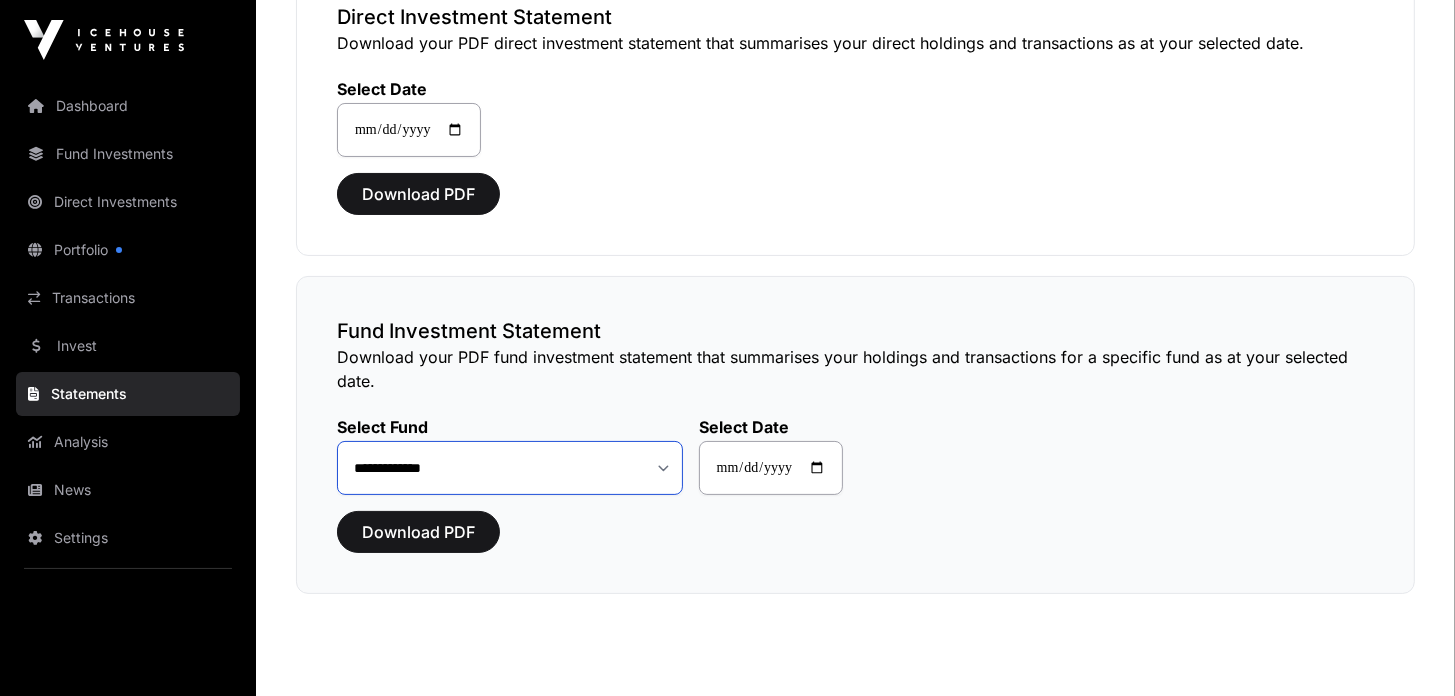 click on "**********" 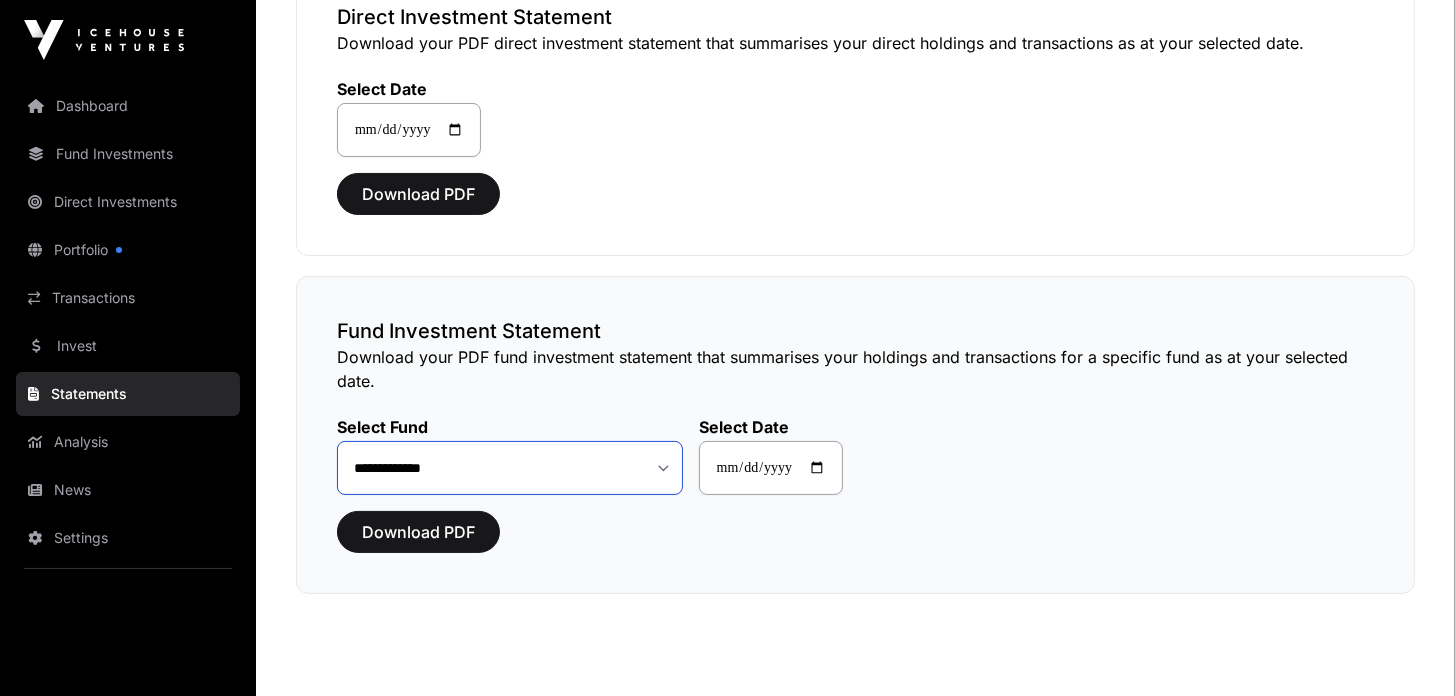 click on "**********" 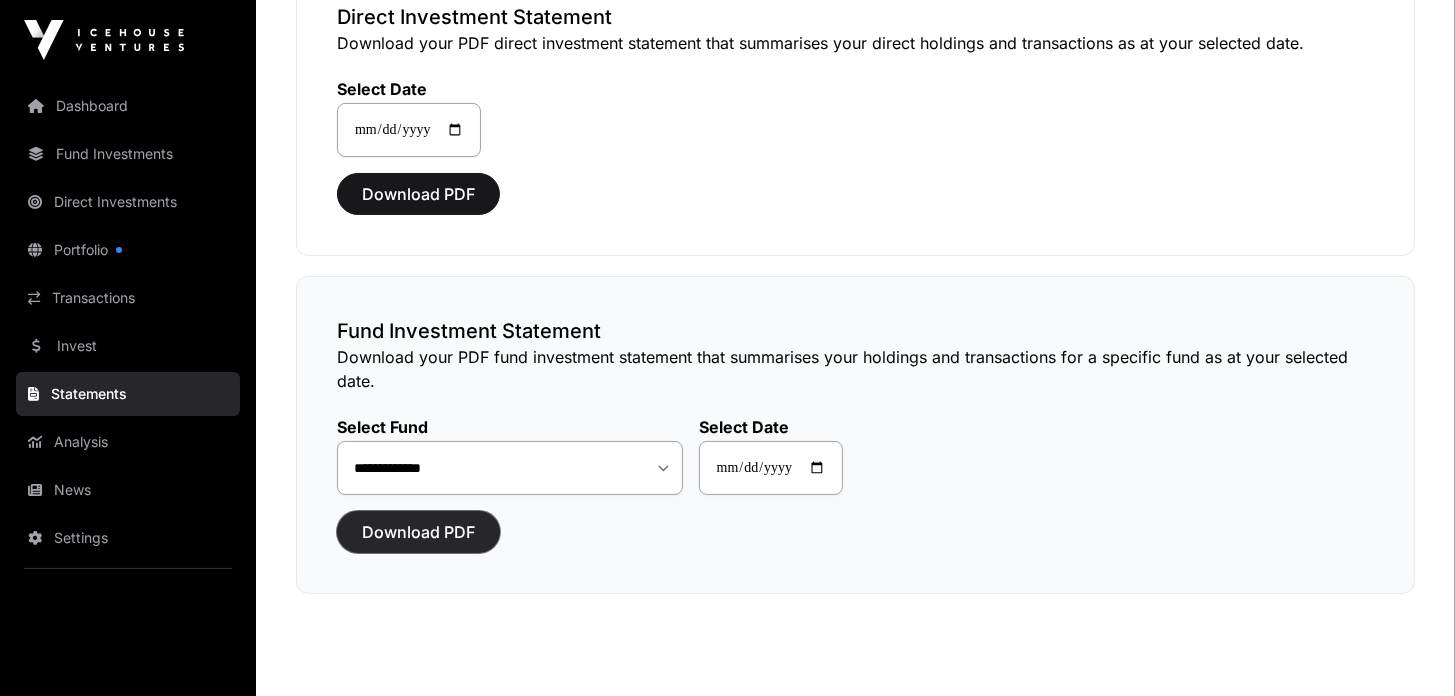 click on "Download PDF" 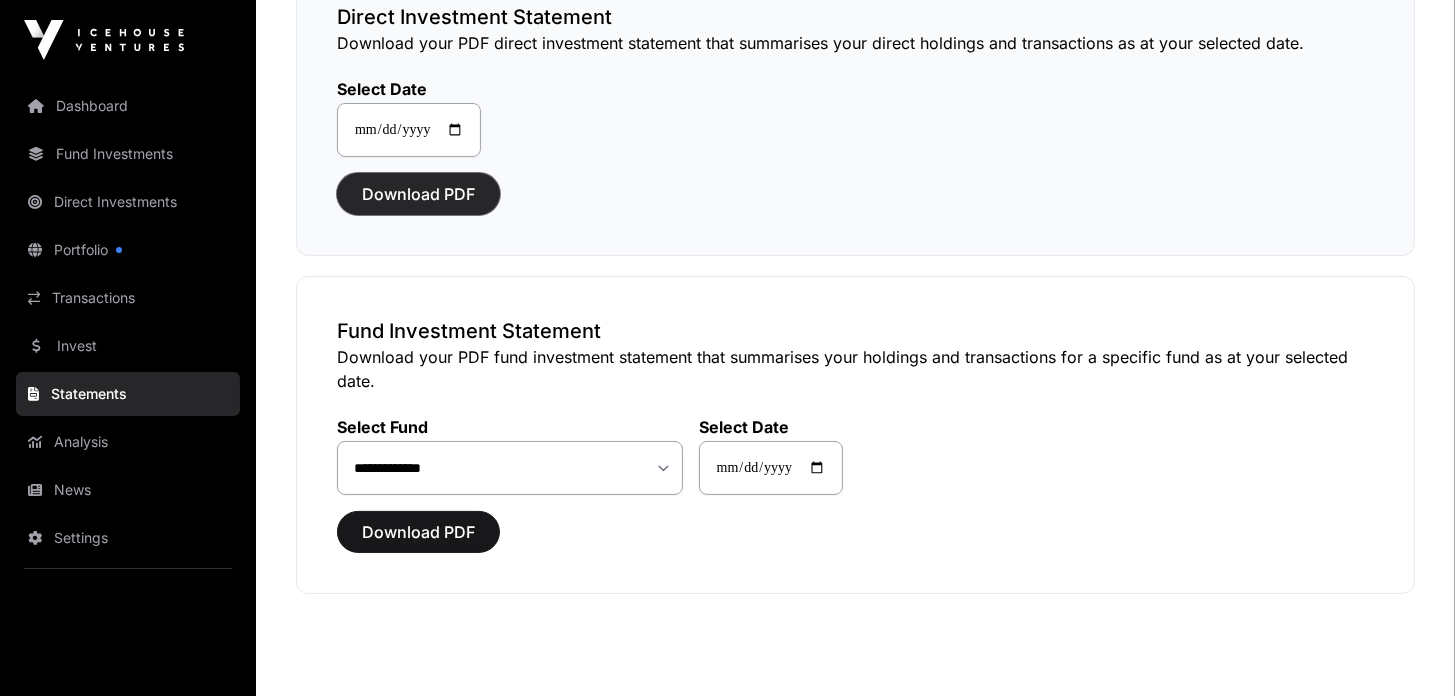 click on "Download PDF" 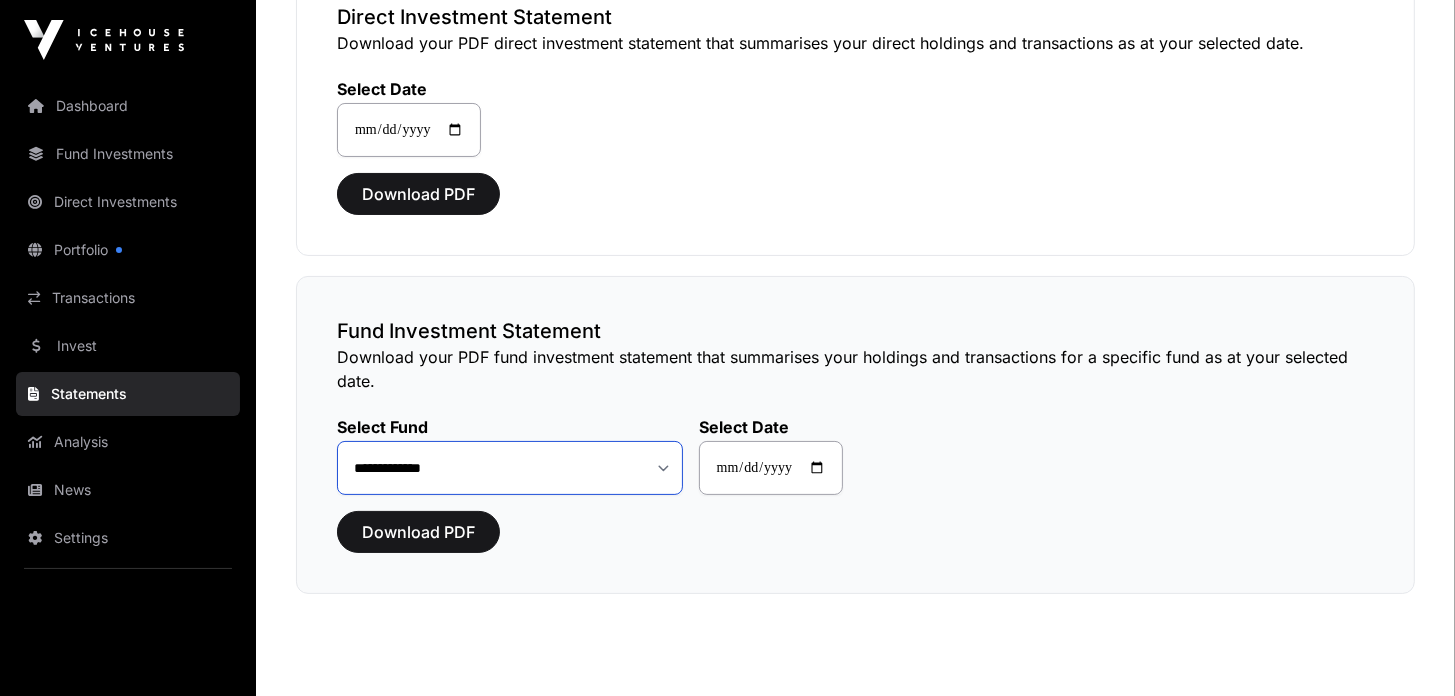 click on "**********" 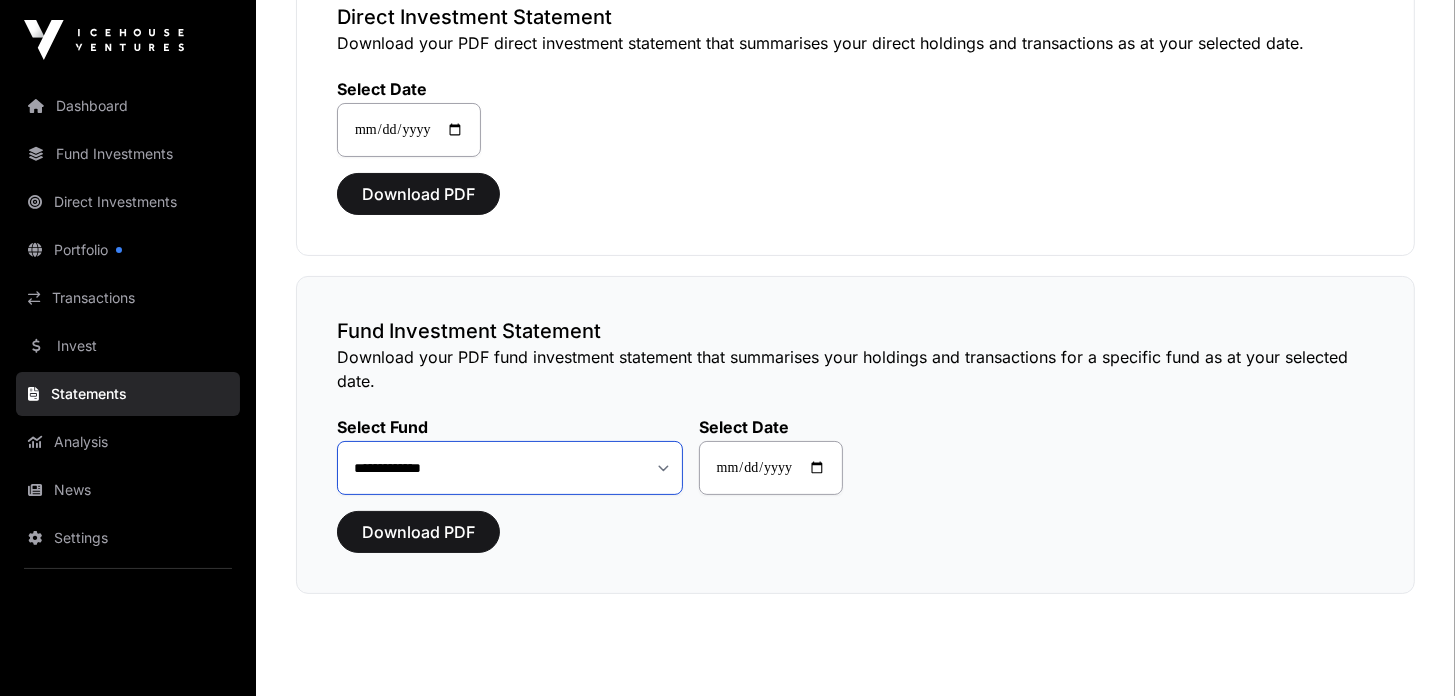 select on "**" 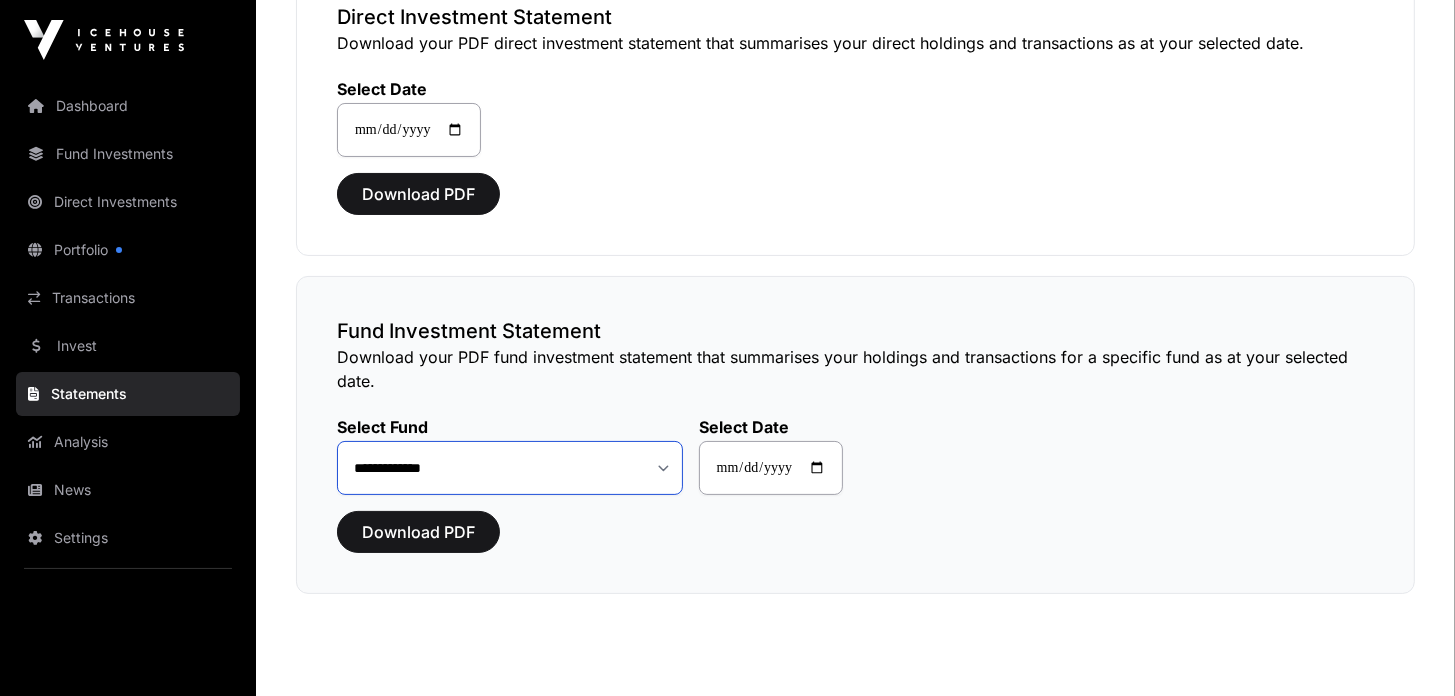 click on "**********" 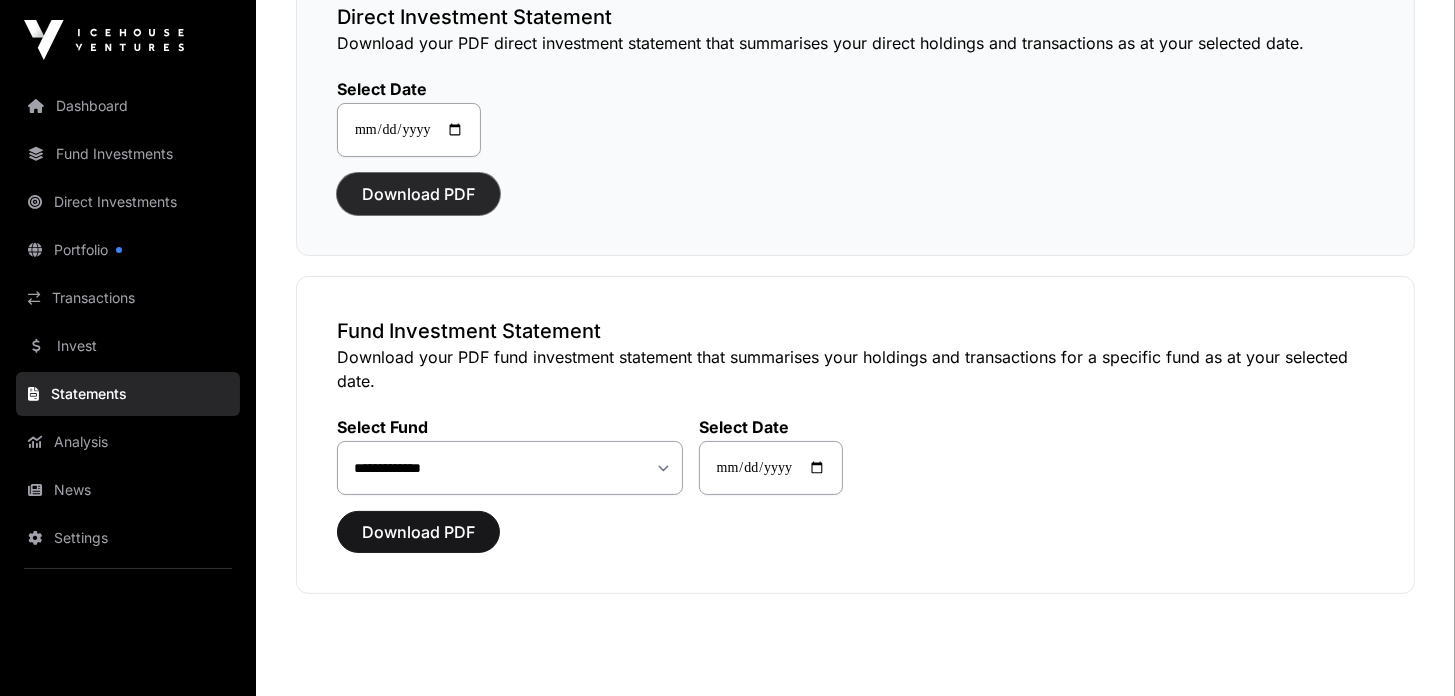 click on "Download PDF" 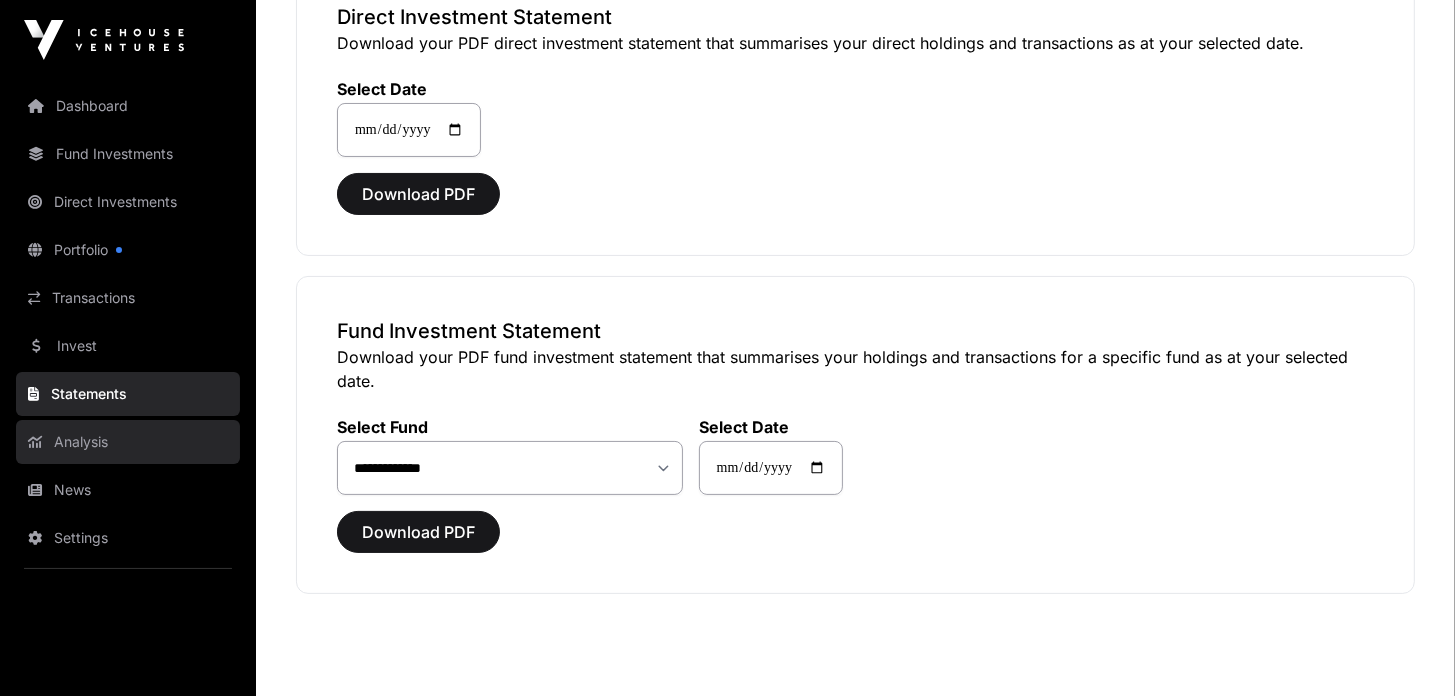 click on "Analysis" 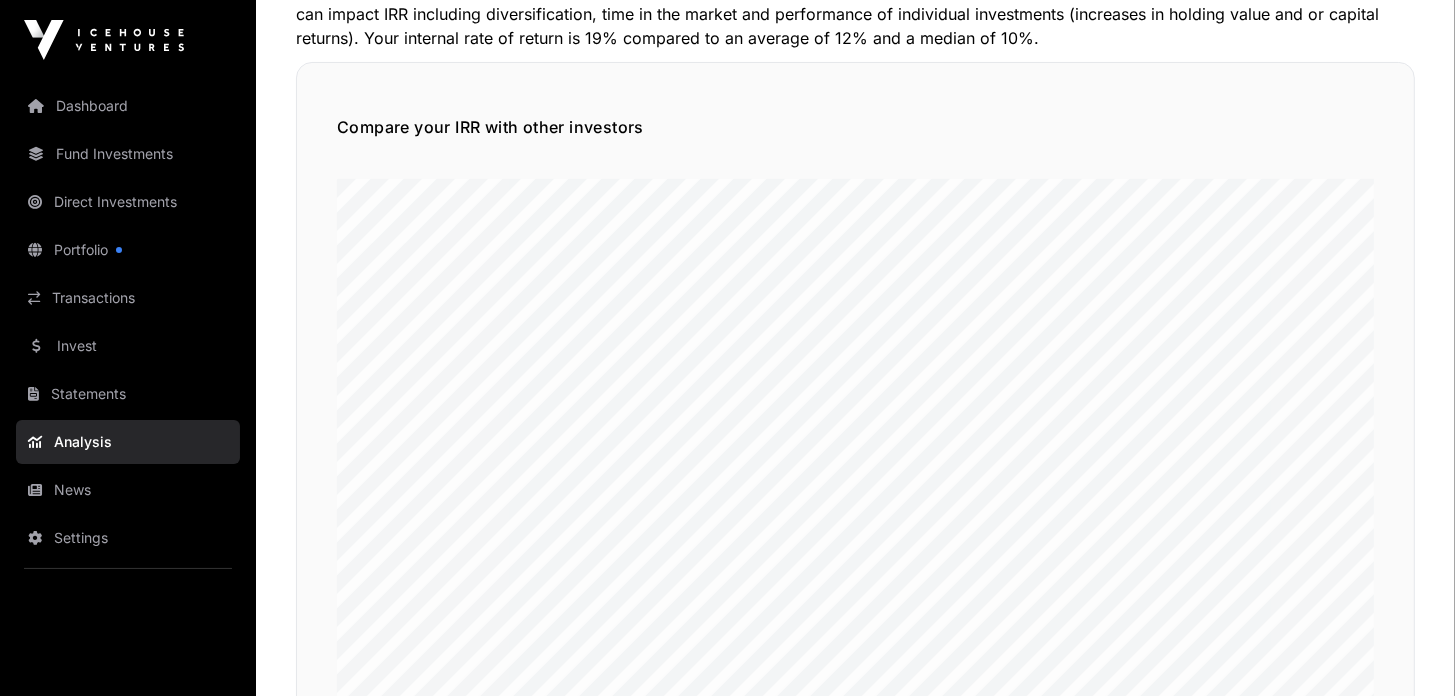 scroll, scrollTop: 0, scrollLeft: 0, axis: both 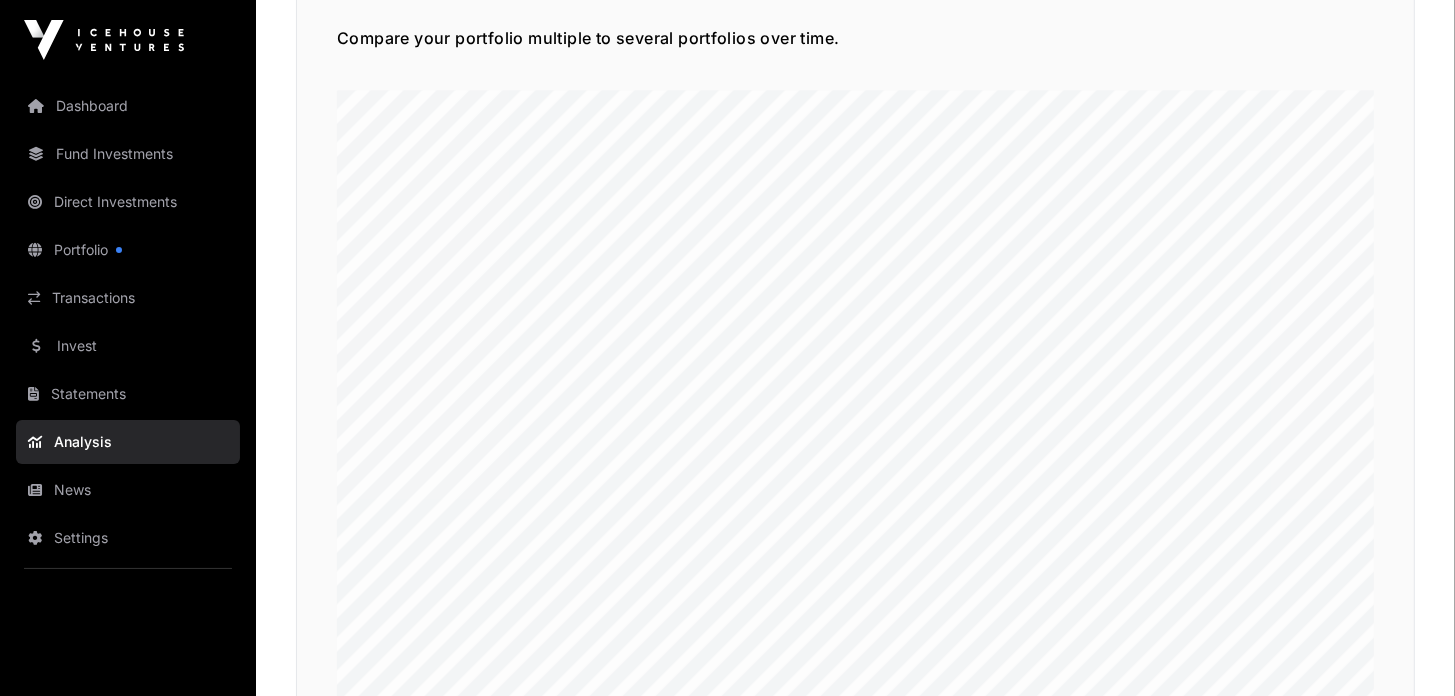drag, startPoint x: 1454, startPoint y: 598, endPoint x: 1463, endPoint y: 618, distance: 21.931713 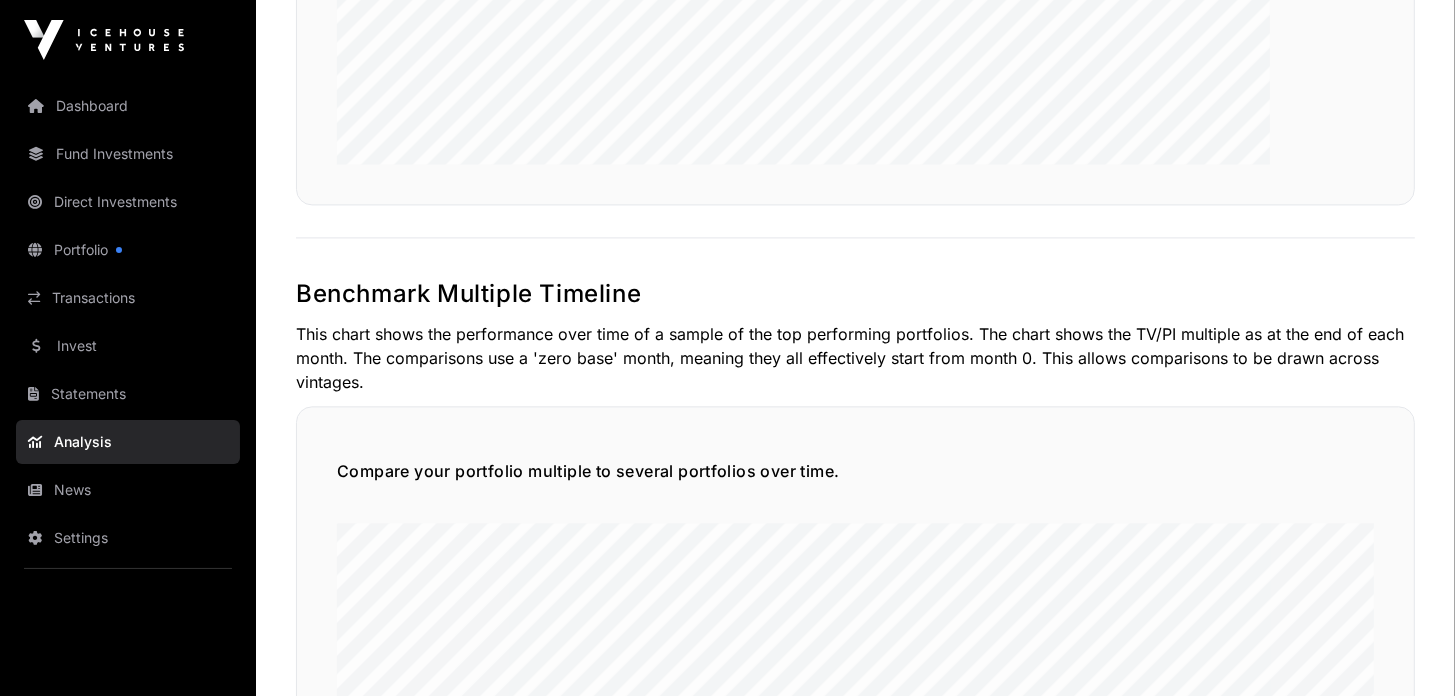 scroll, scrollTop: 4144, scrollLeft: 0, axis: vertical 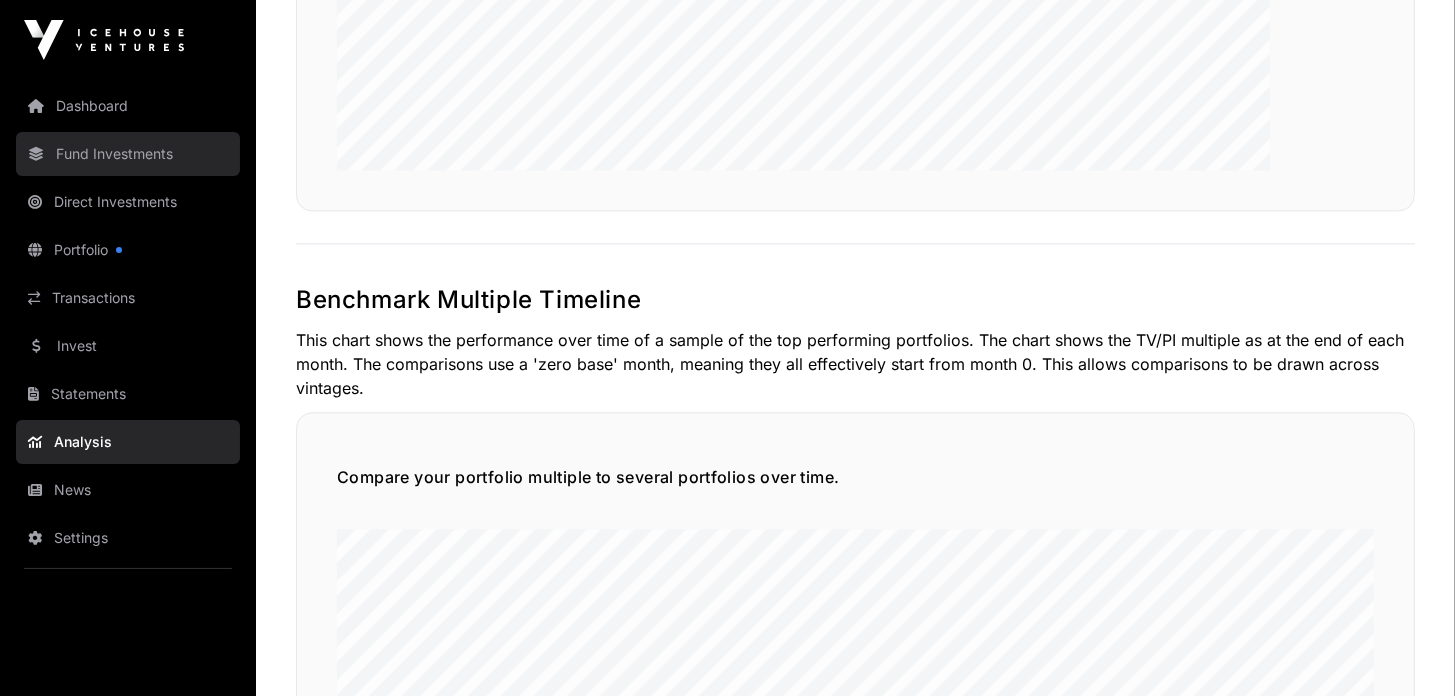 click on "Fund Investments" 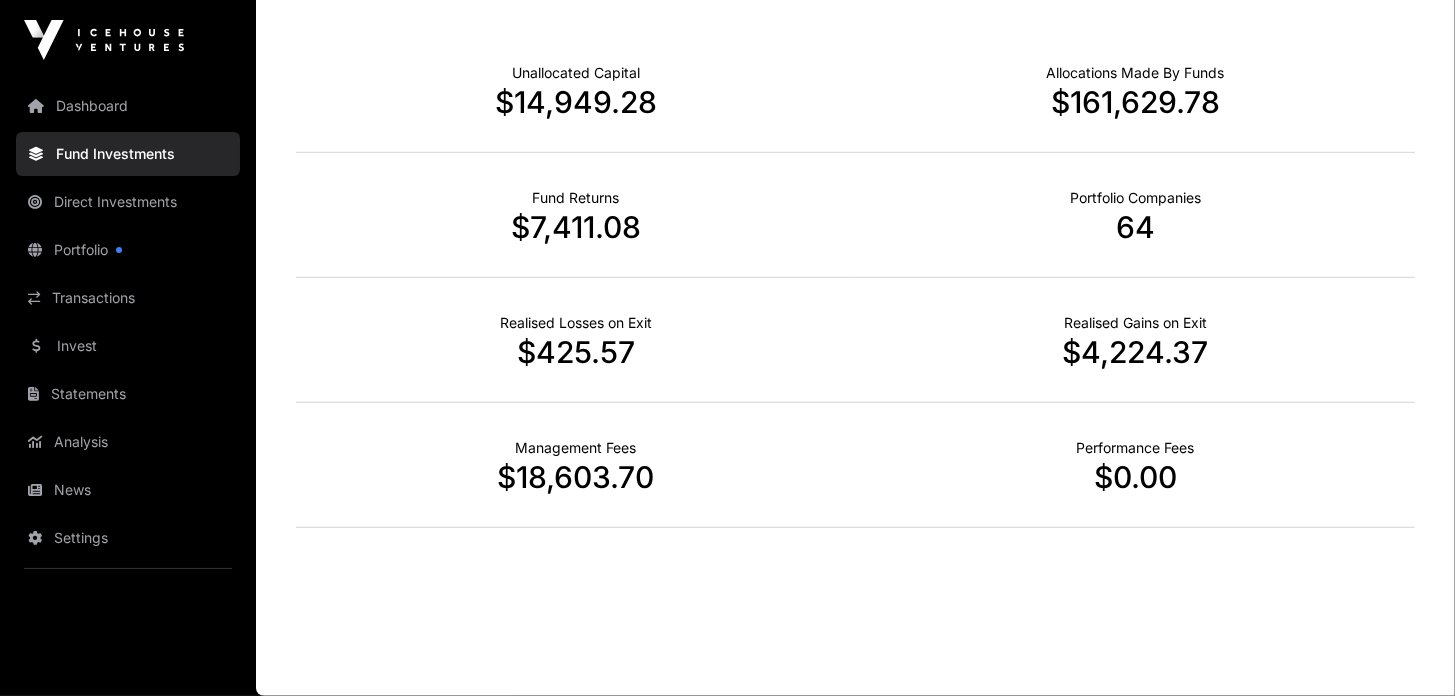 scroll, scrollTop: 0, scrollLeft: 0, axis: both 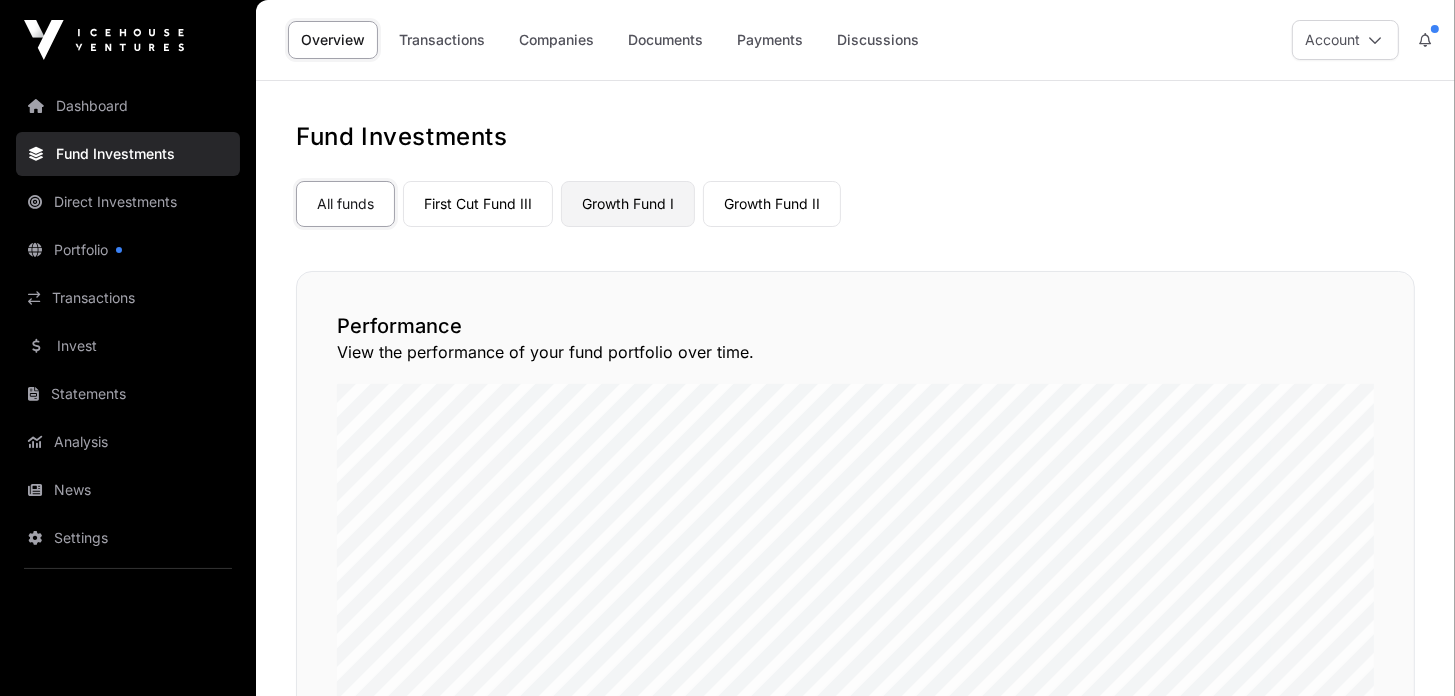 click on "Growth Fund I" 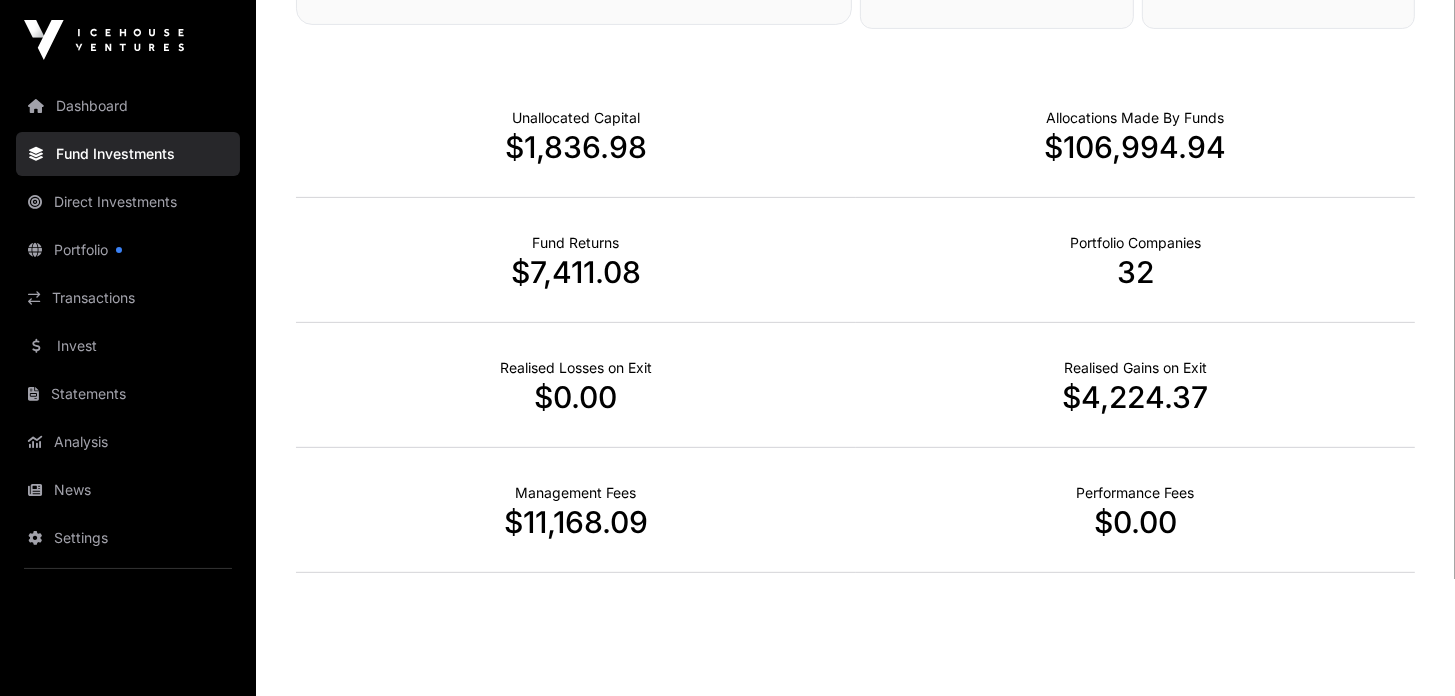 scroll, scrollTop: 735, scrollLeft: 0, axis: vertical 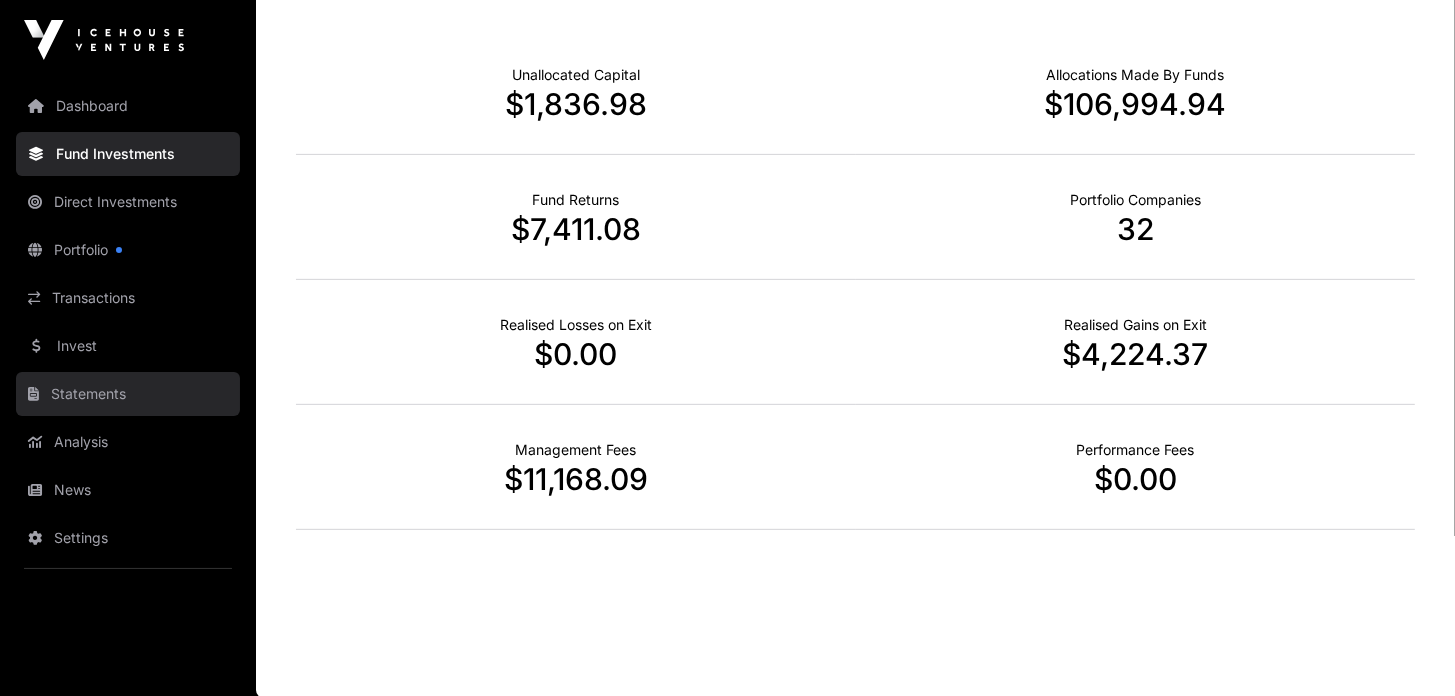 click on "Statements" 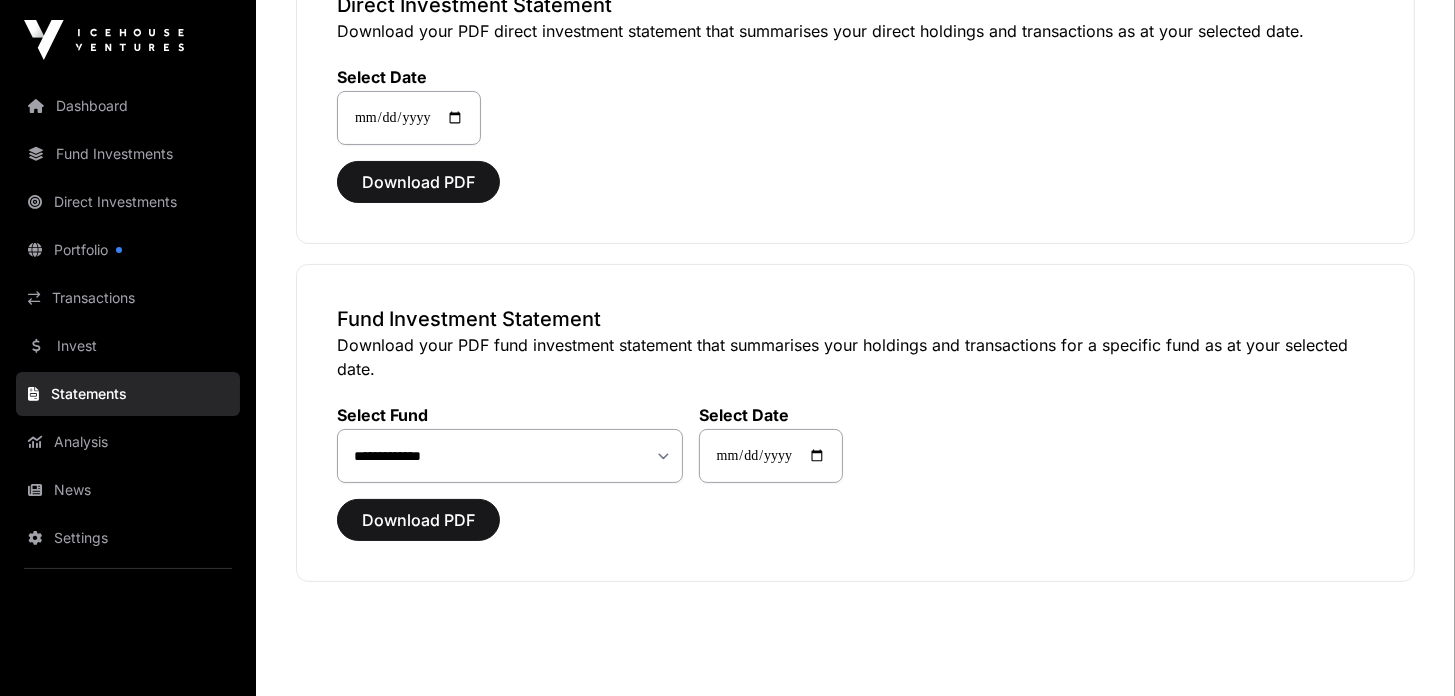 scroll, scrollTop: 229, scrollLeft: 0, axis: vertical 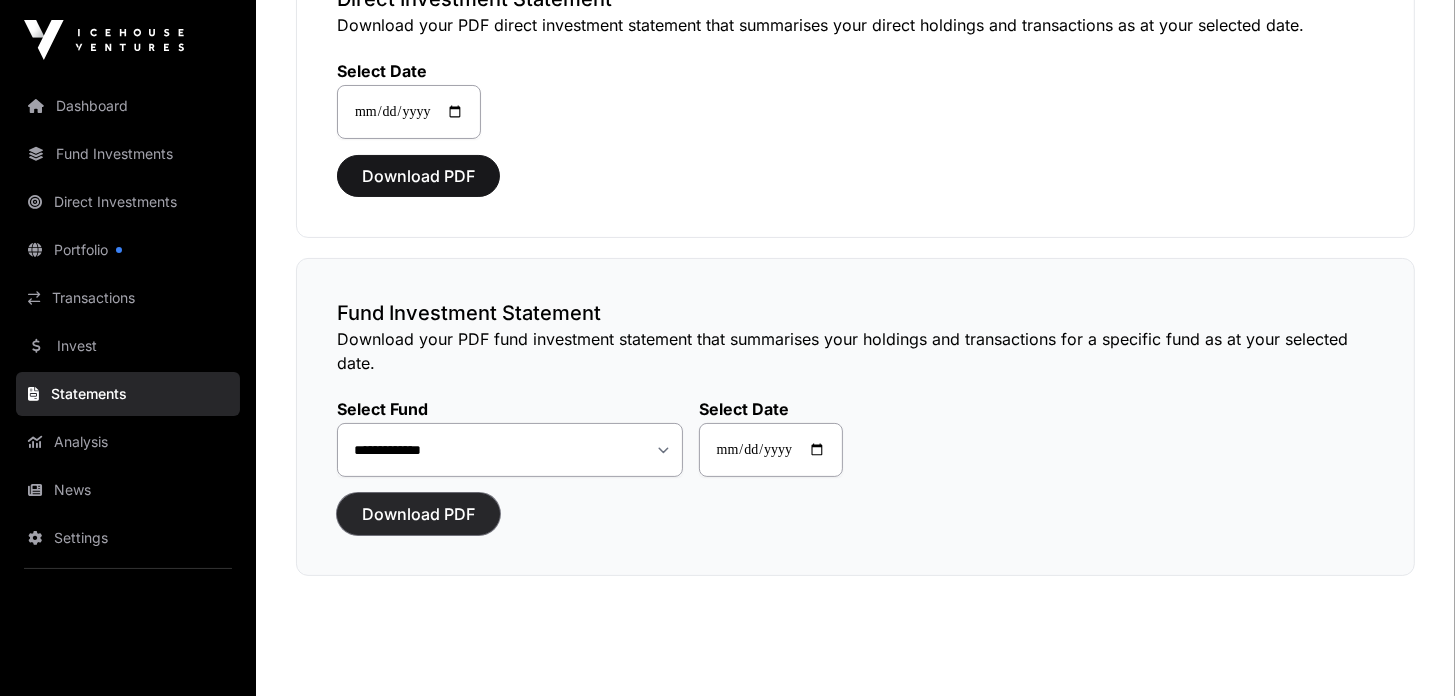 click on "Download PDF" 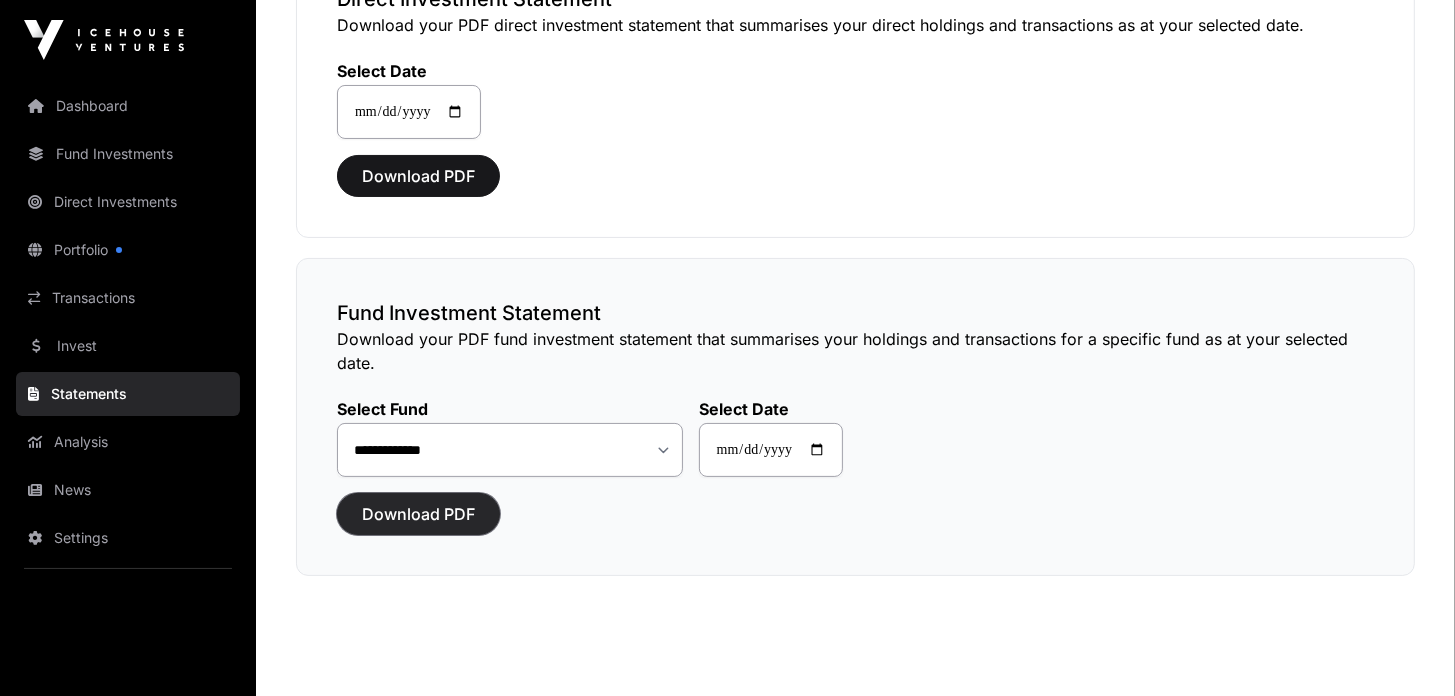click on "Download PDF" 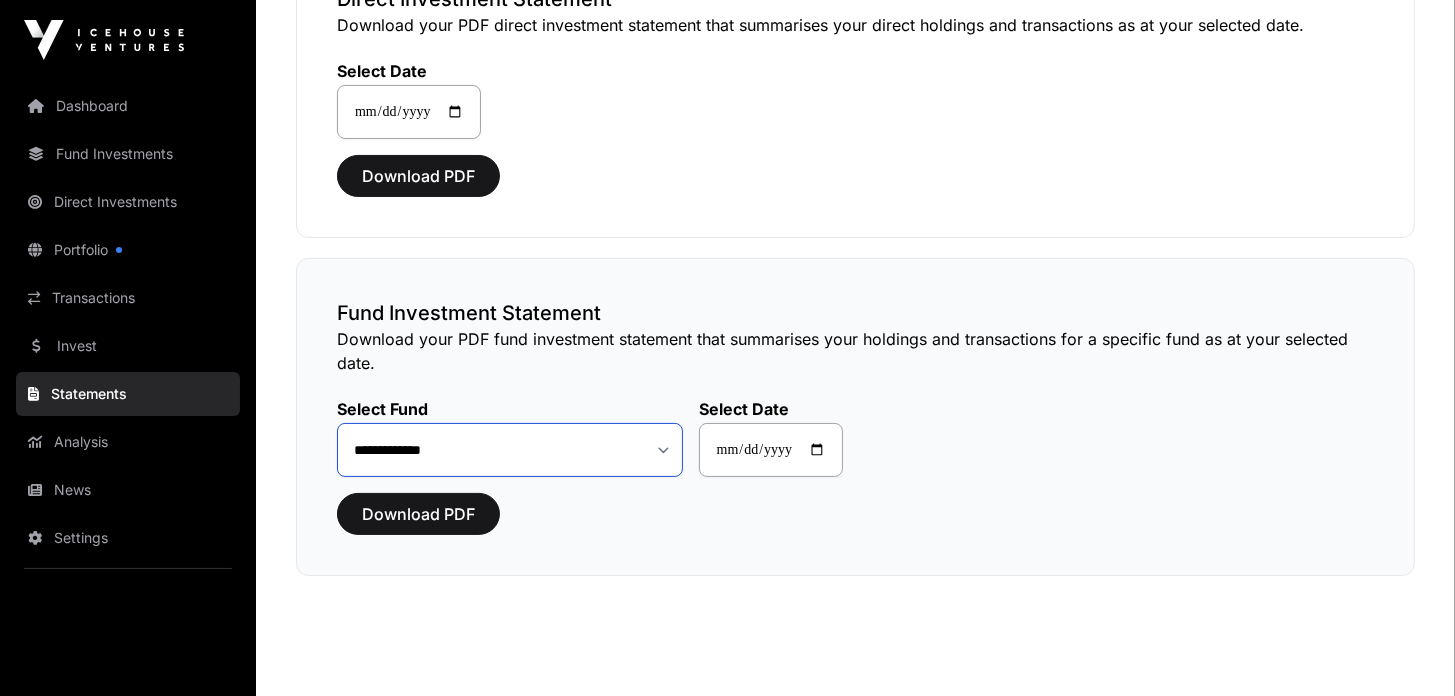 click on "**********" 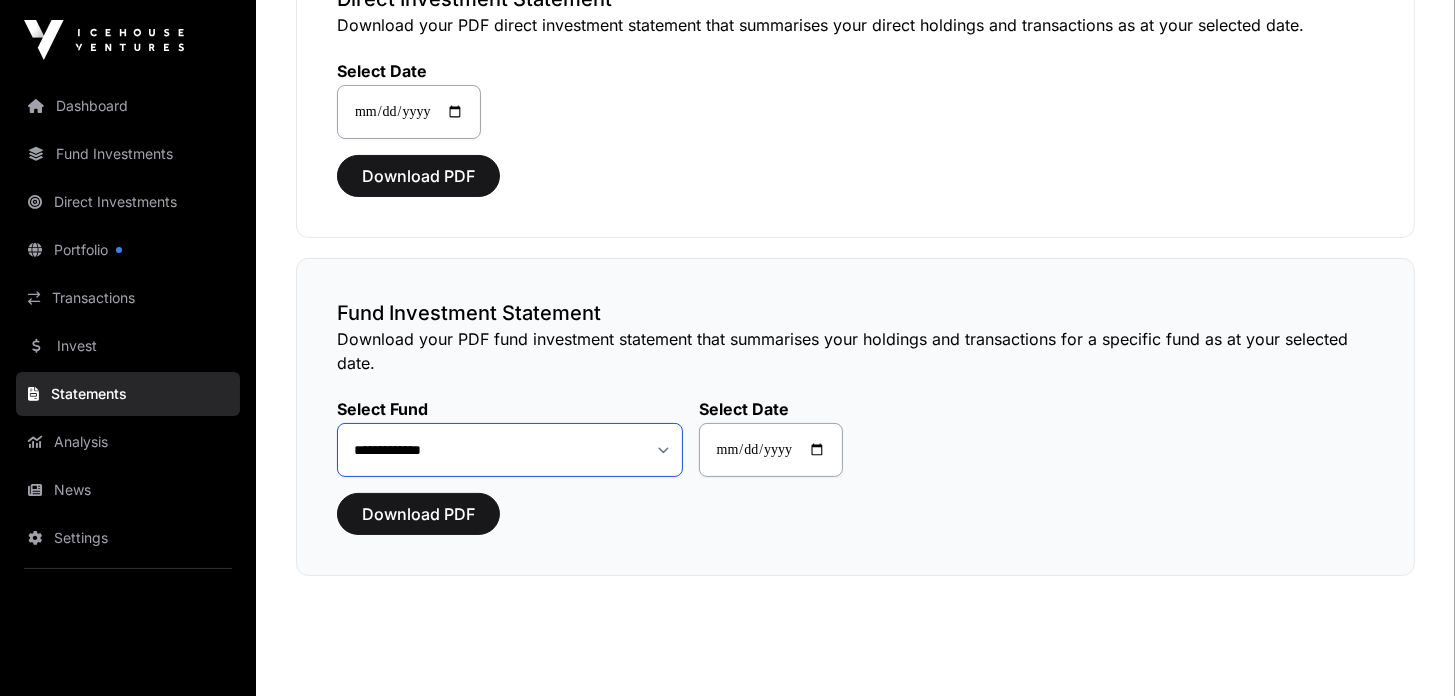select on "**" 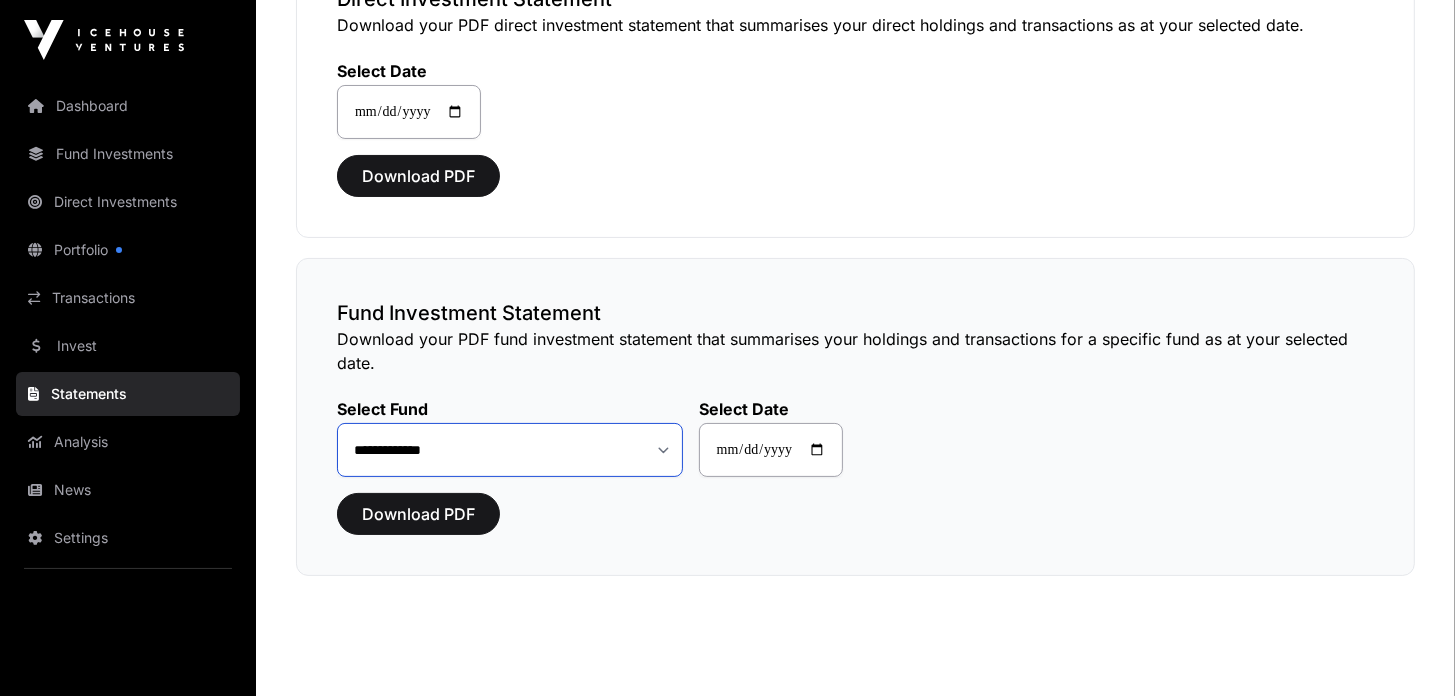 click on "**********" 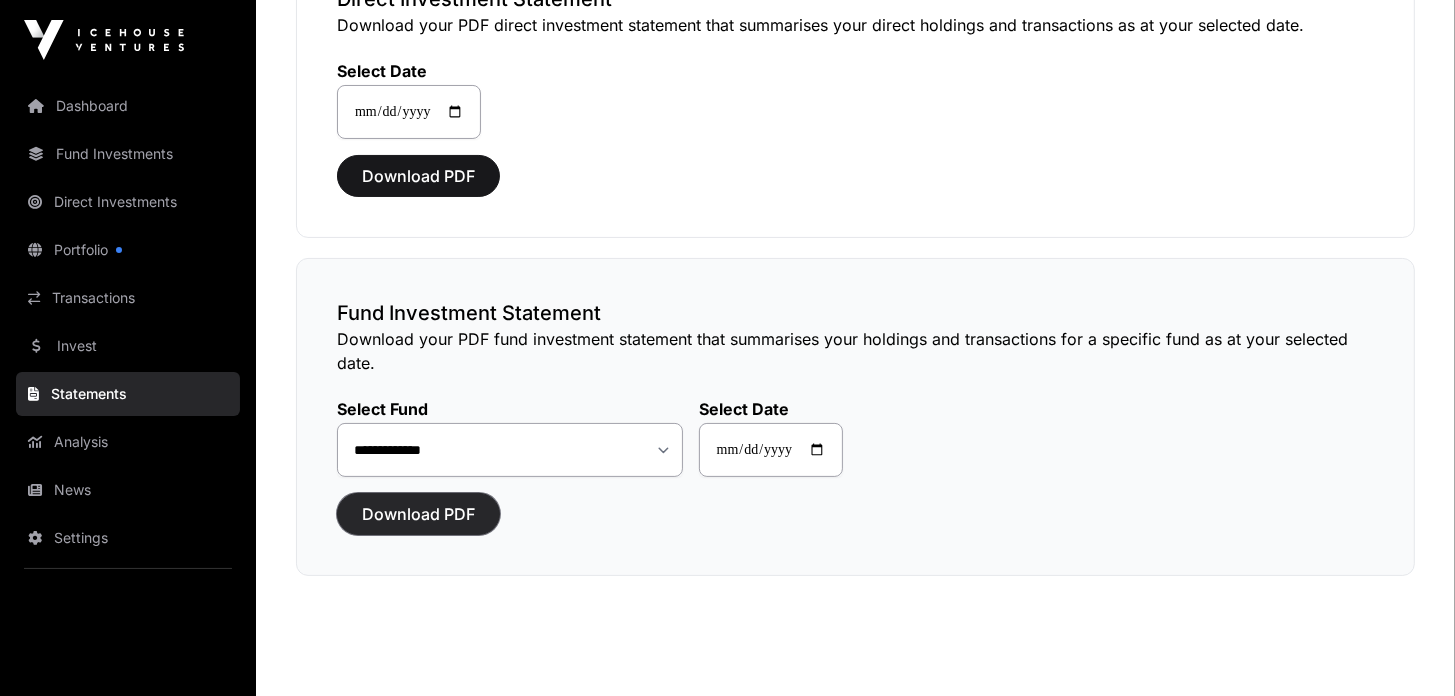 click on "Download PDF" 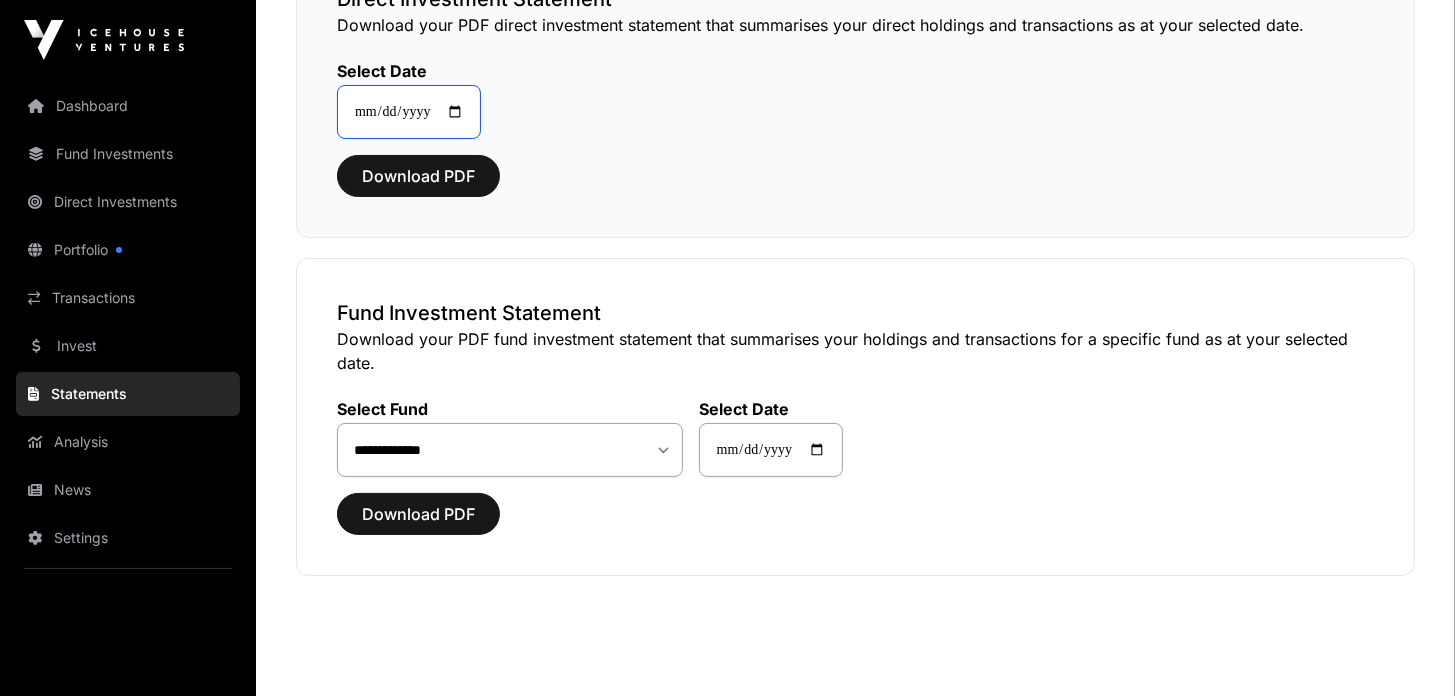 click on "**********" 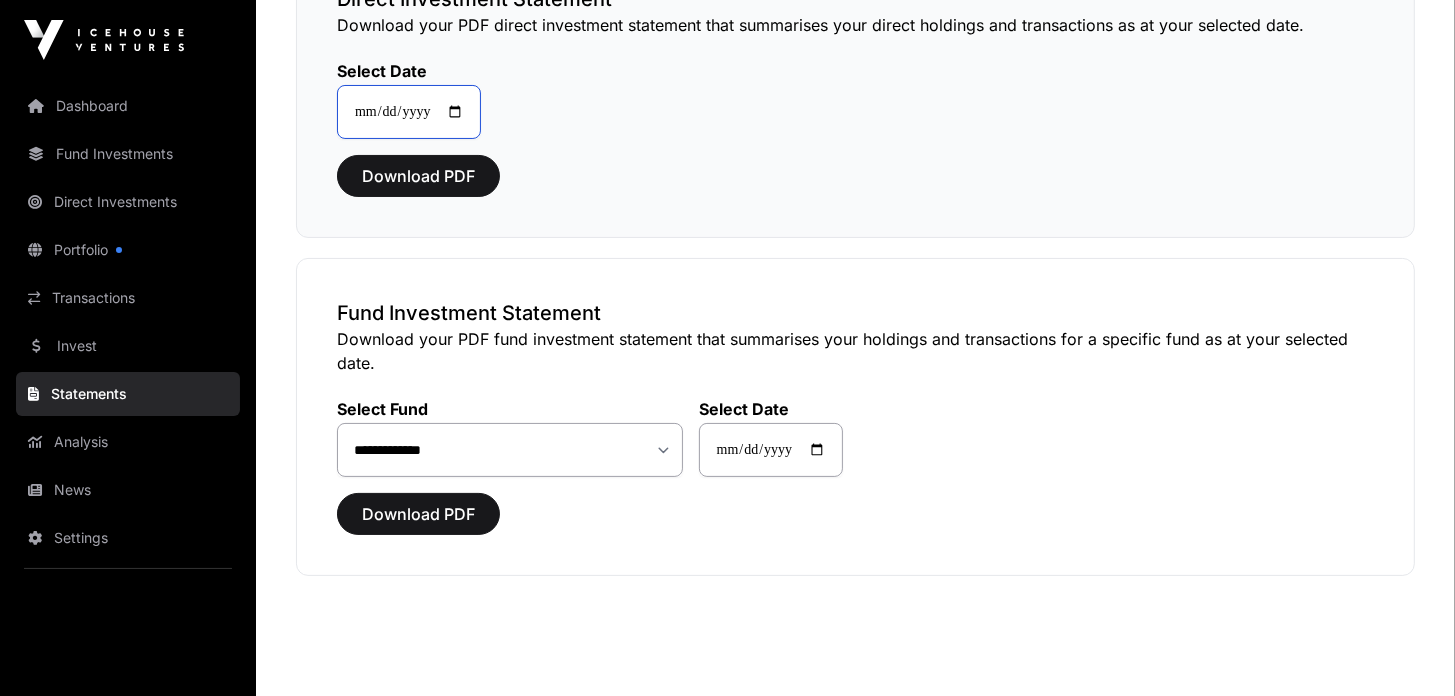 type on "**********" 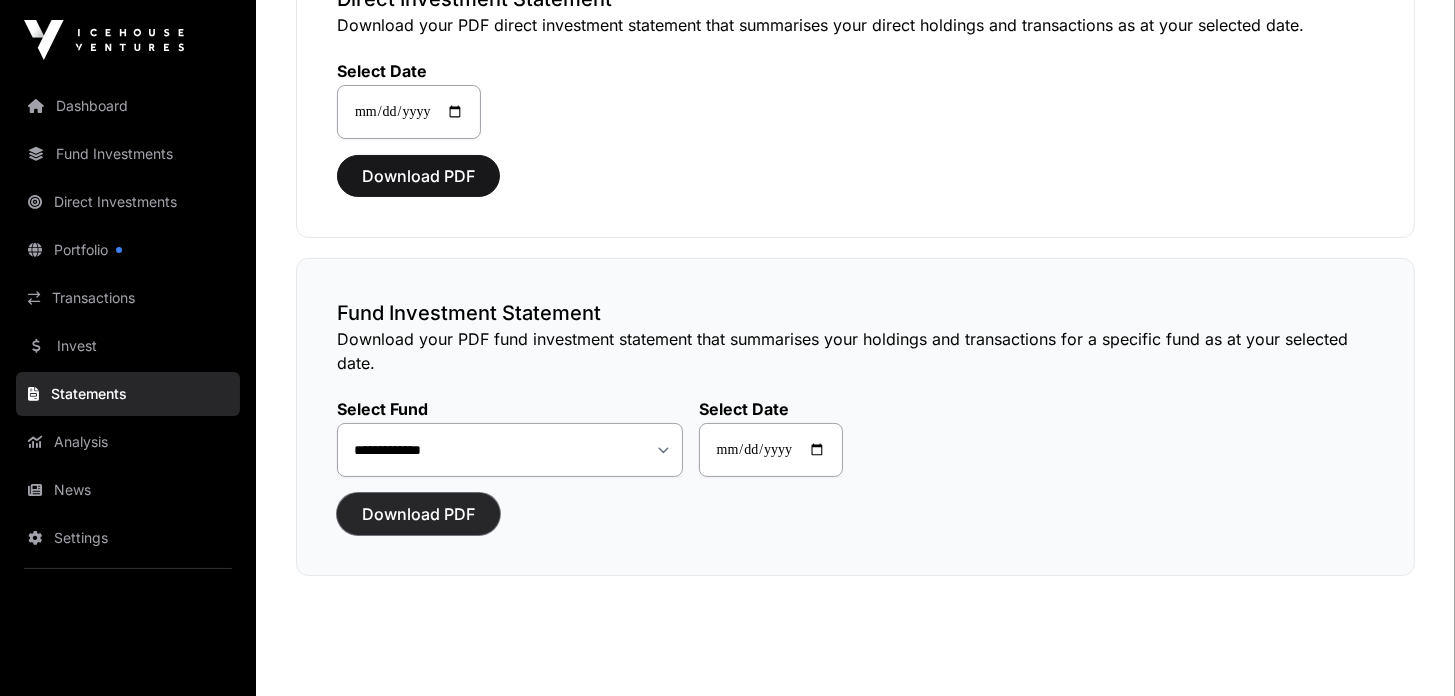 click on "Download PDF" 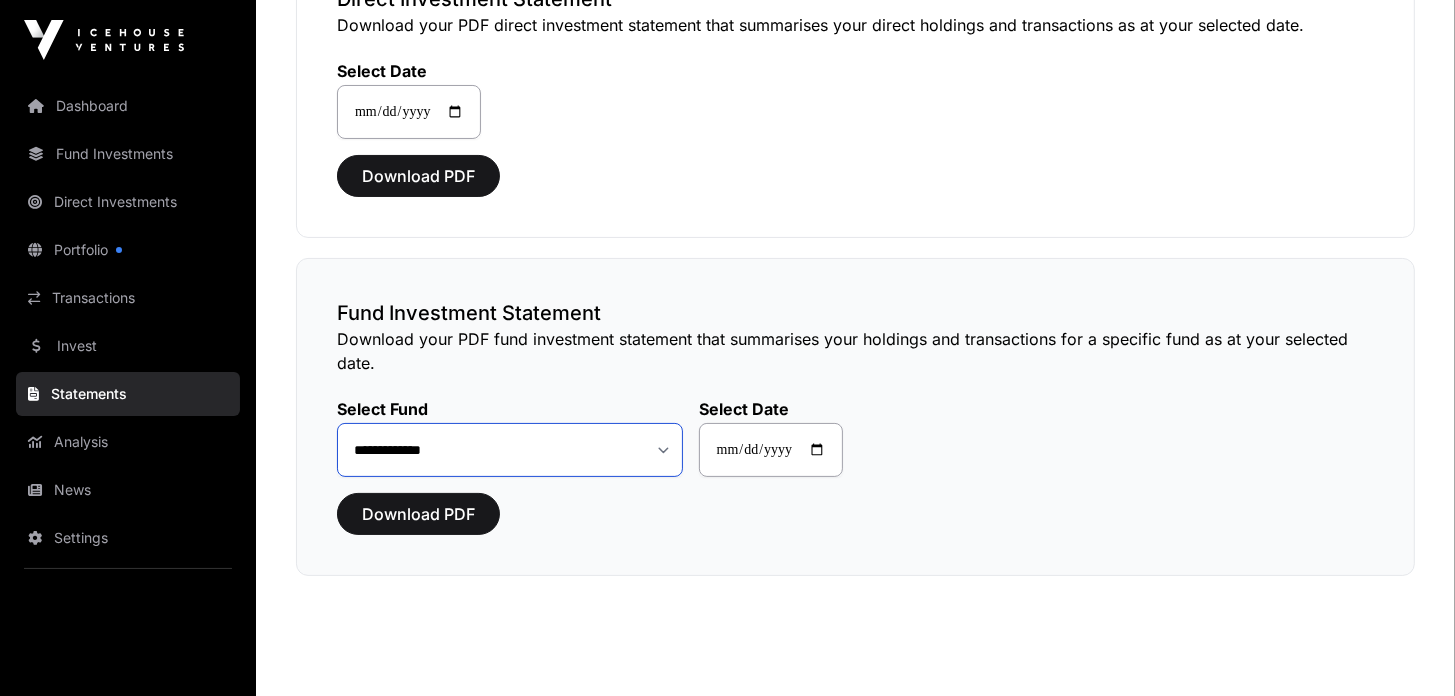 click on "**********" 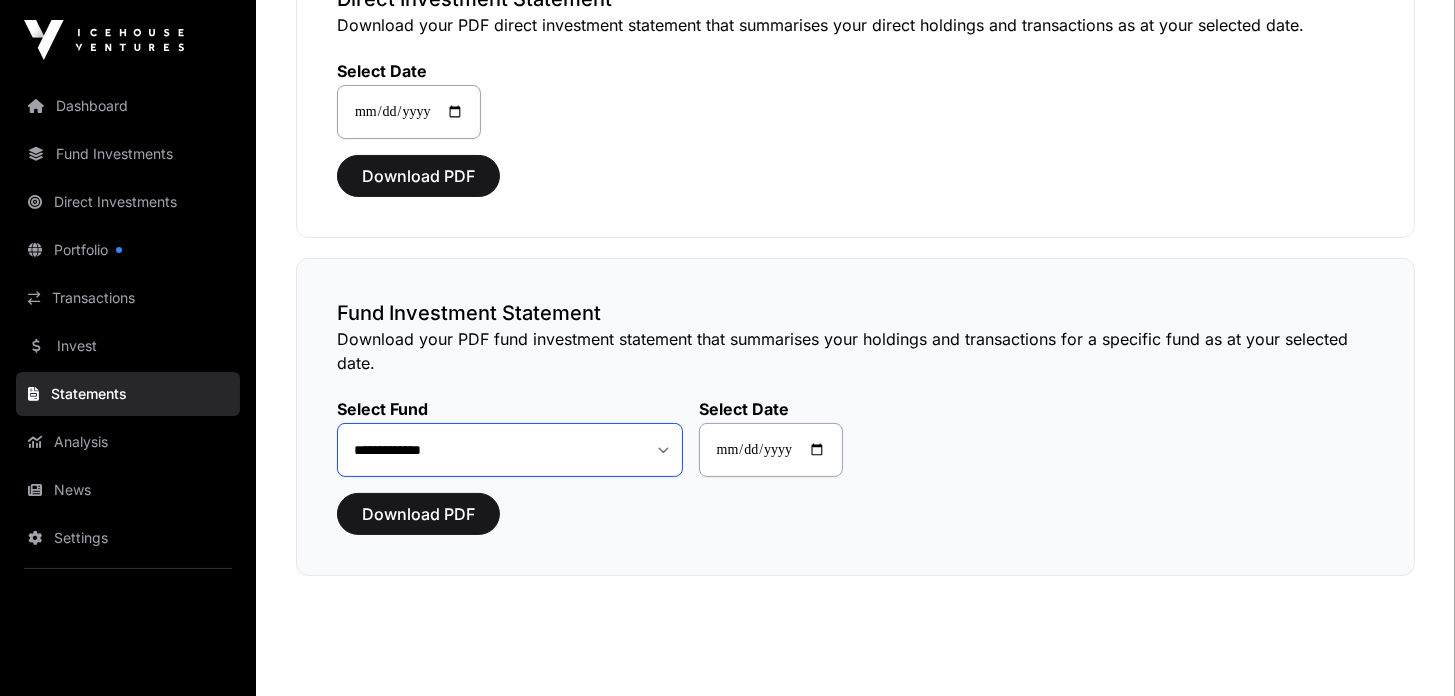 select on "**" 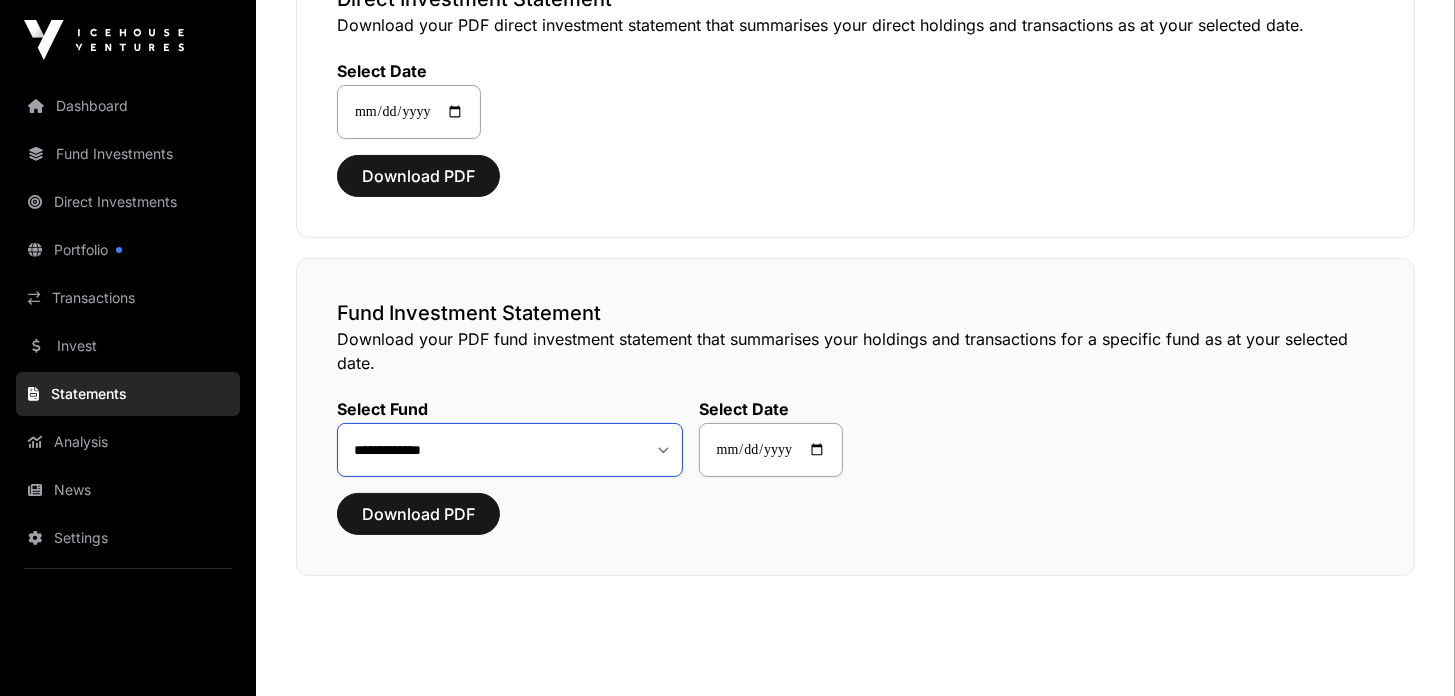 click on "**********" 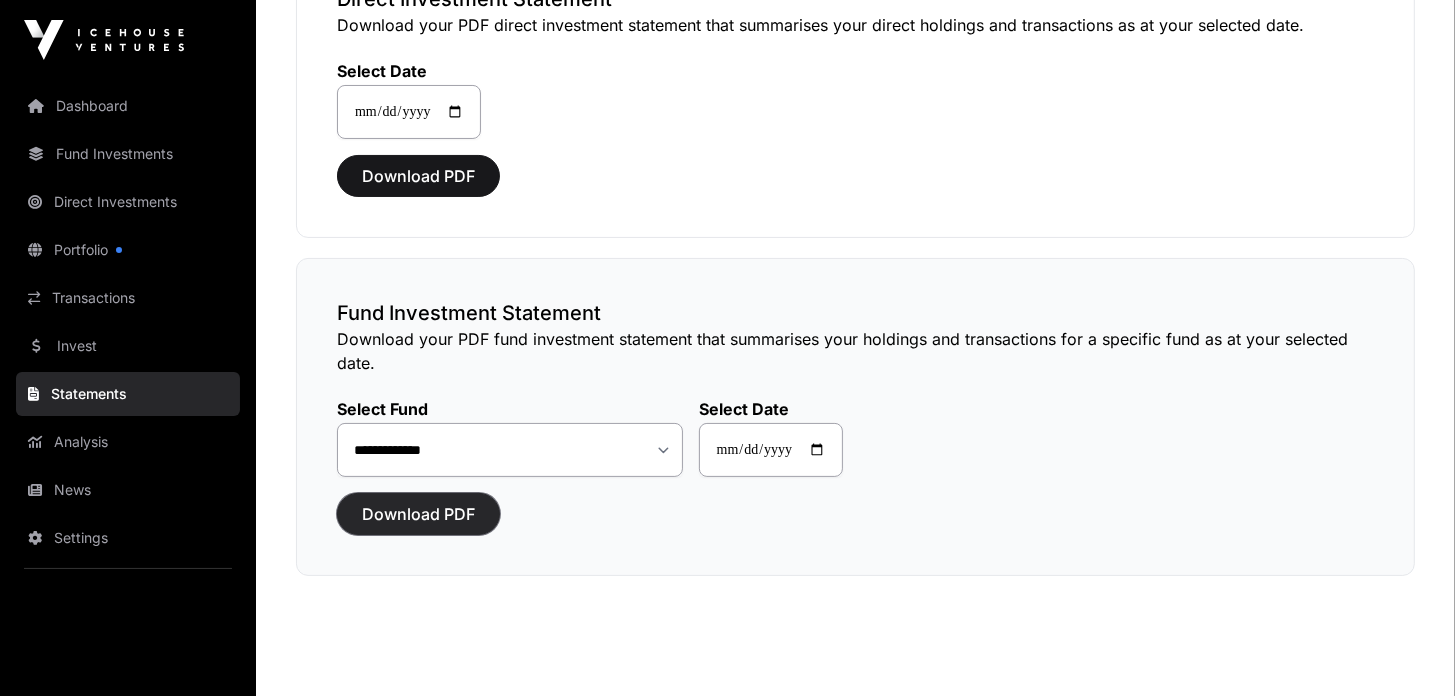 click on "Download PDF" 